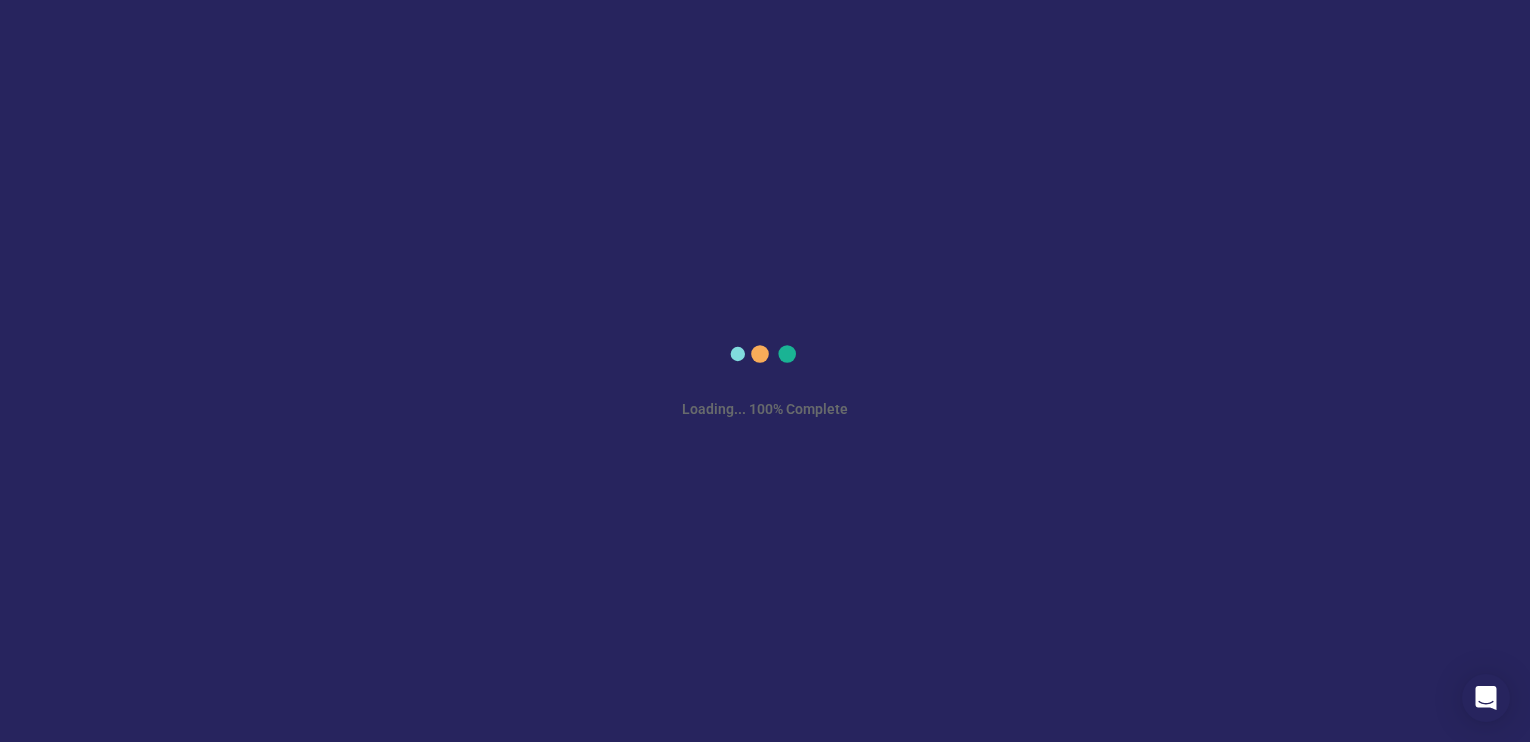 scroll, scrollTop: 0, scrollLeft: 0, axis: both 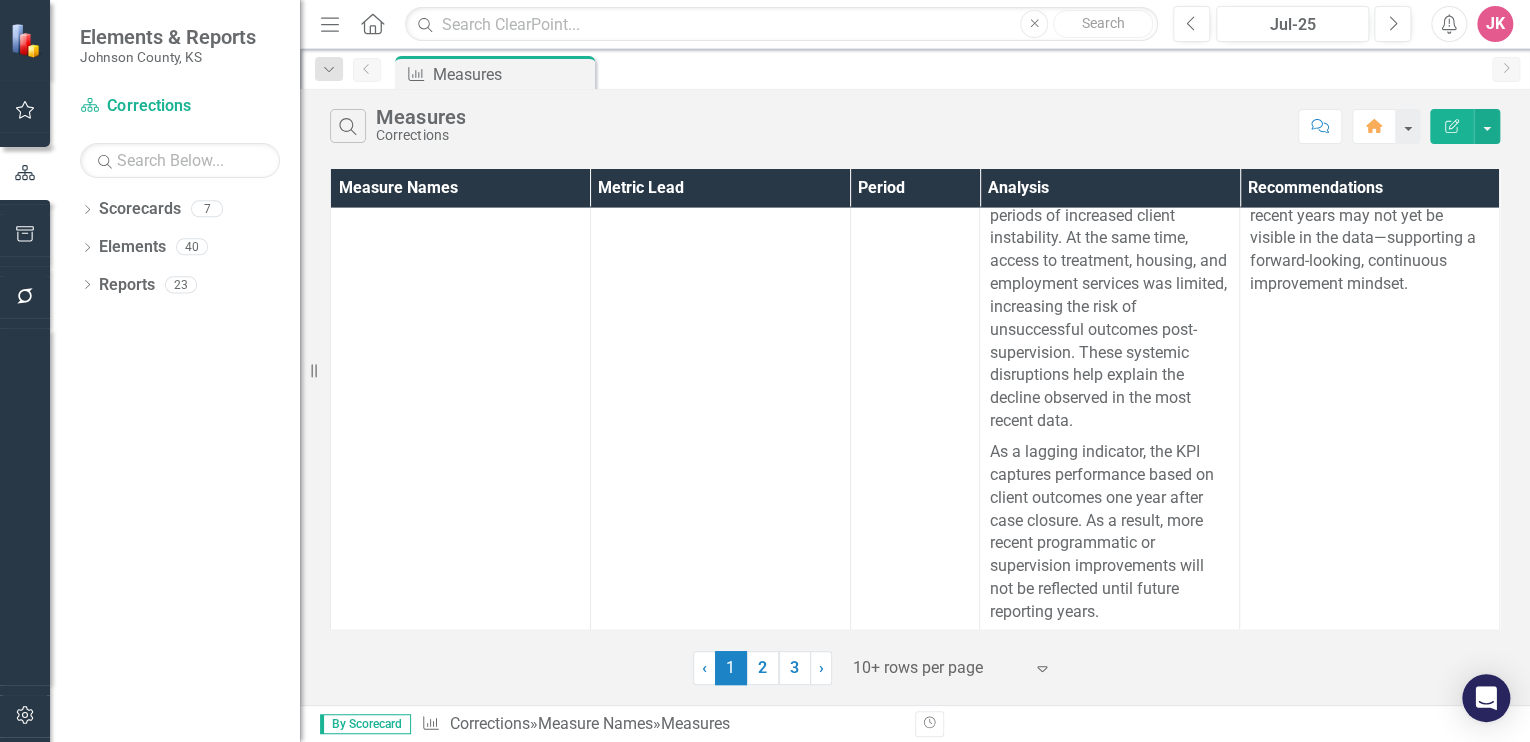 click on "2" at bounding box center (763, 668) 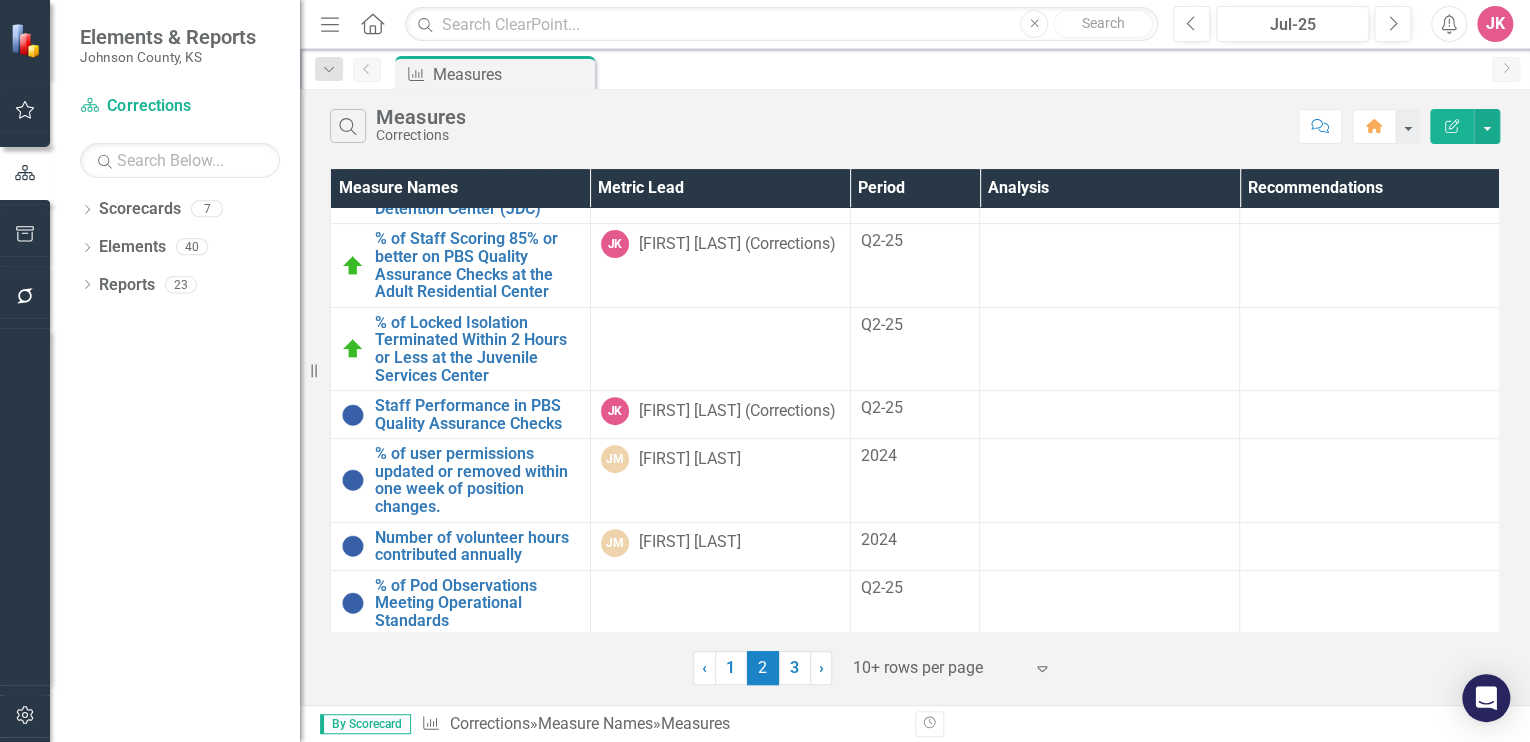 scroll, scrollTop: 320, scrollLeft: 0, axis: vertical 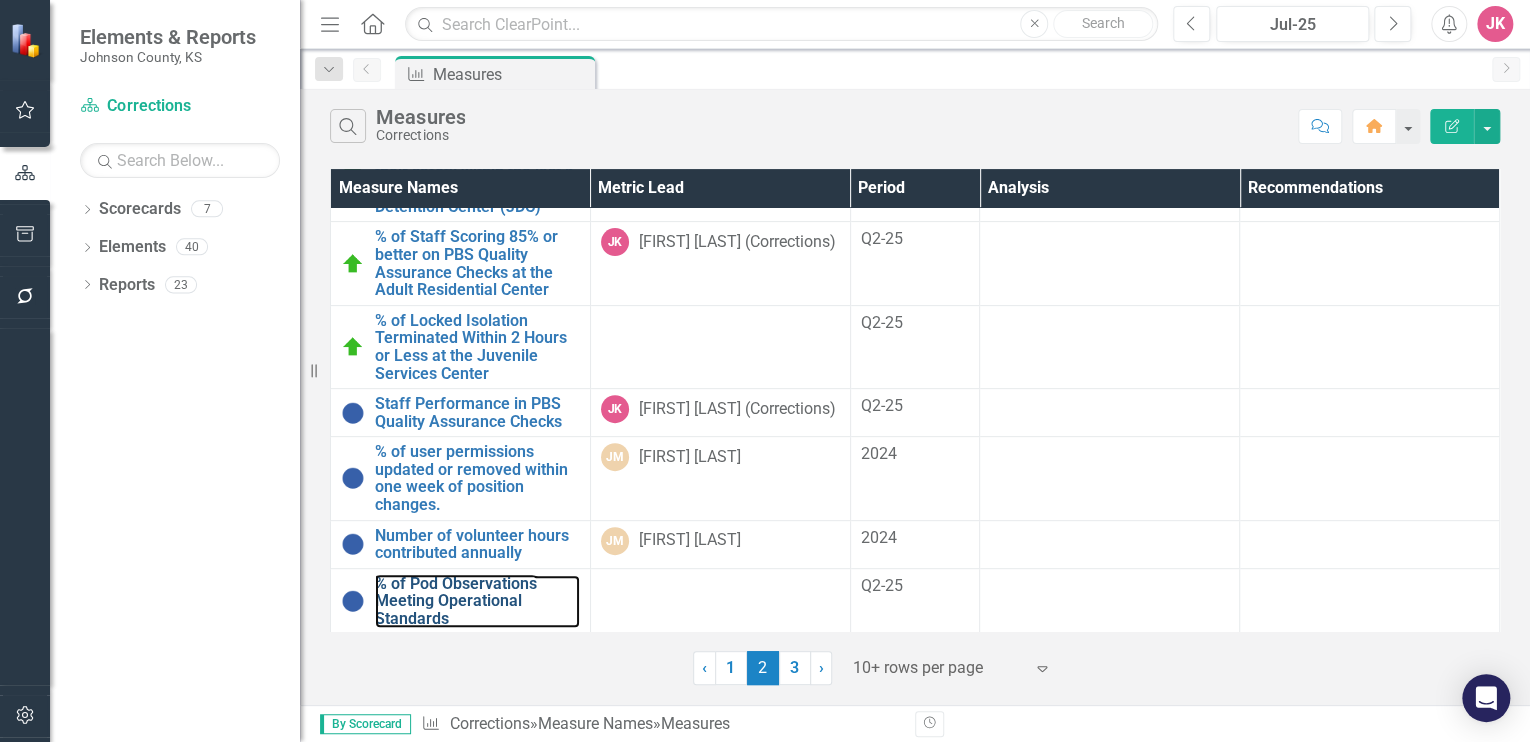 click on "% of Pod Observations Meeting Operational Standards" at bounding box center [477, 601] 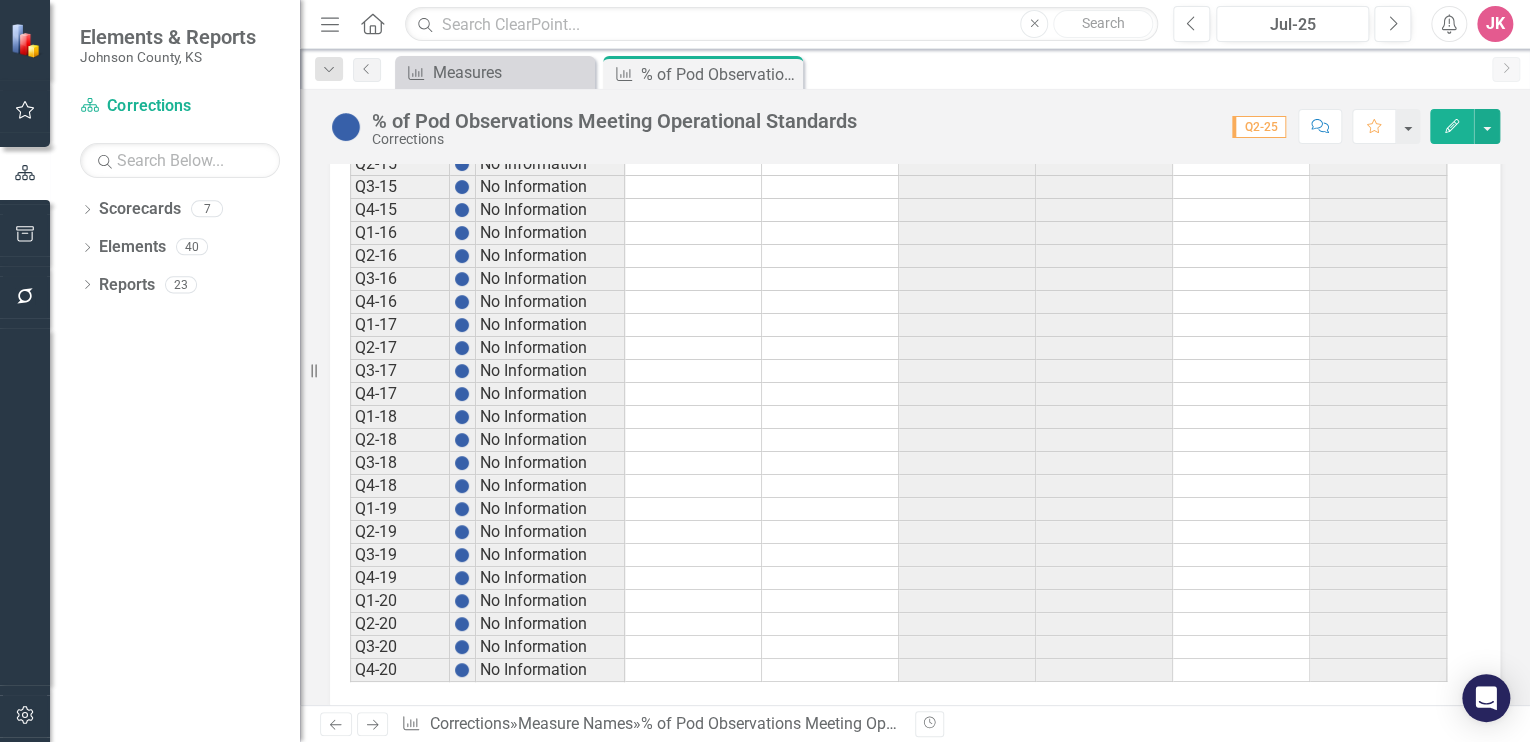 scroll, scrollTop: 1750, scrollLeft: 0, axis: vertical 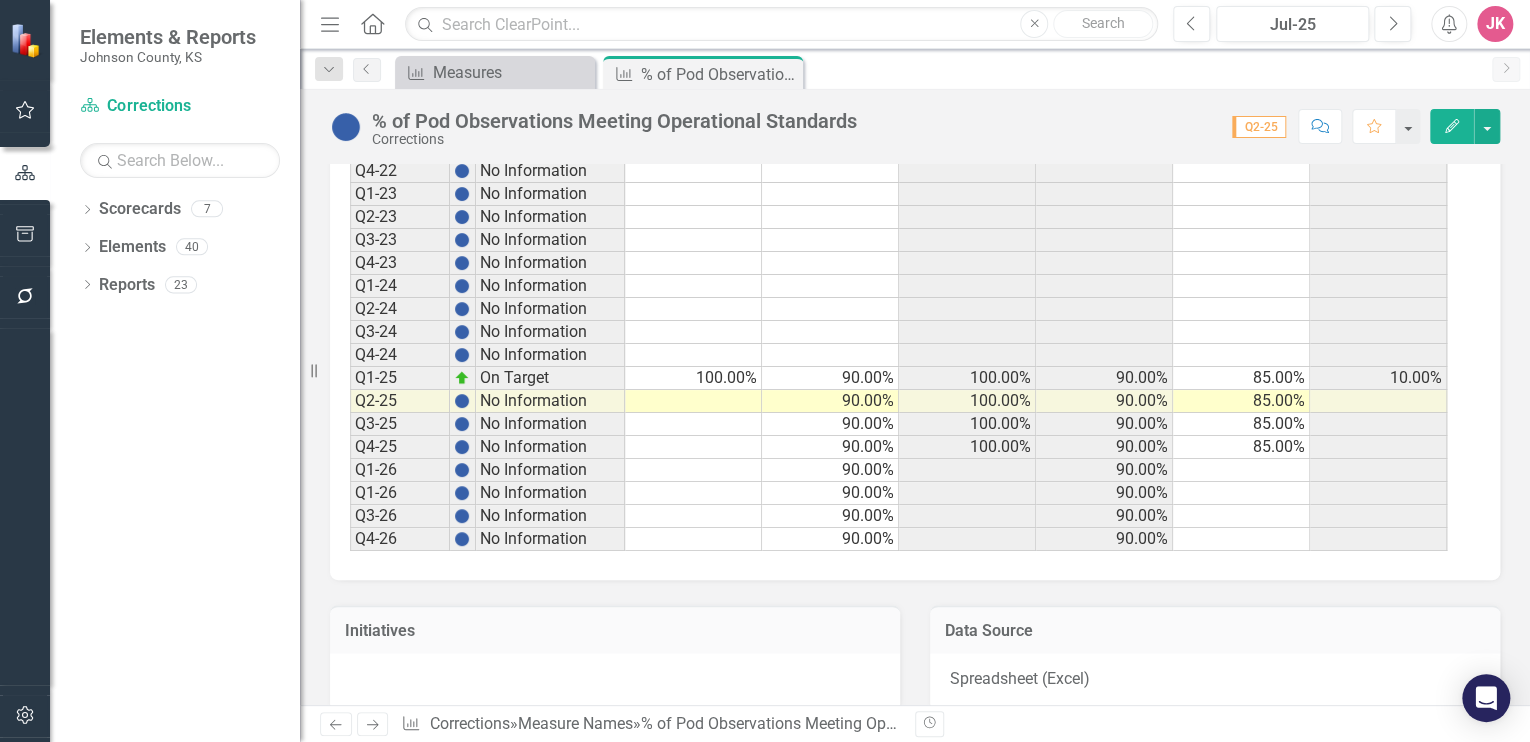 click on "Q4-24 No Information Q1-25 On Target 100.00% 90.00% 100.00% 90.00% 85.00% 10.00% Q2-25 No Information 90.00% 100.00% 90.00% 85.00% Q3-25 No Information 90.00% 100.00% 90.00% 85.00% Q4-25 No Information 90.00% 100.00% 90.00% 85.00% Q1-26 No Information 90.00% 90.00% Q1-26 No Information 90.00% 90.00% Q3-26 No Information 90.00% 90.00% Q4-26 No Information 90.00% 90.00%" at bounding box center [898, 102] 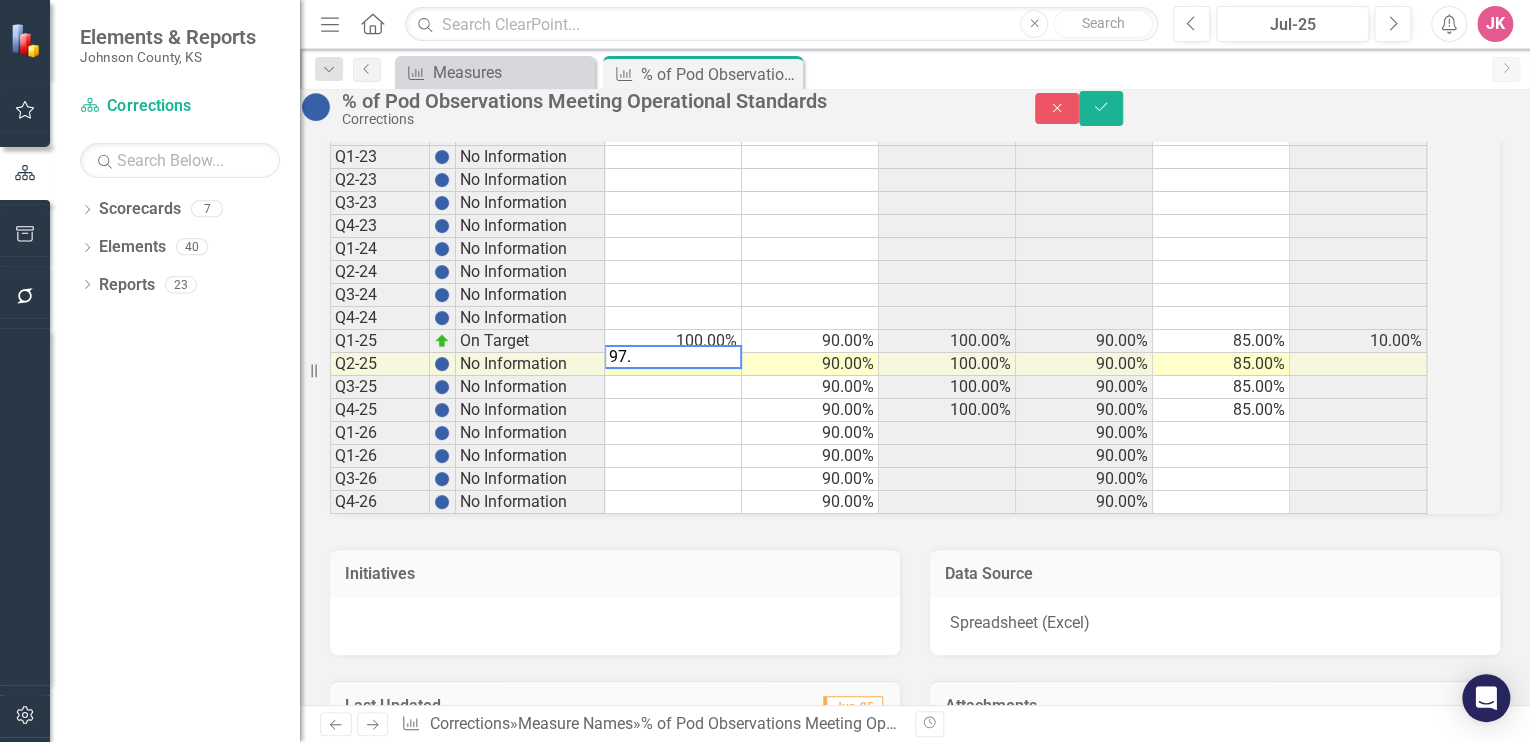 type on "97.0" 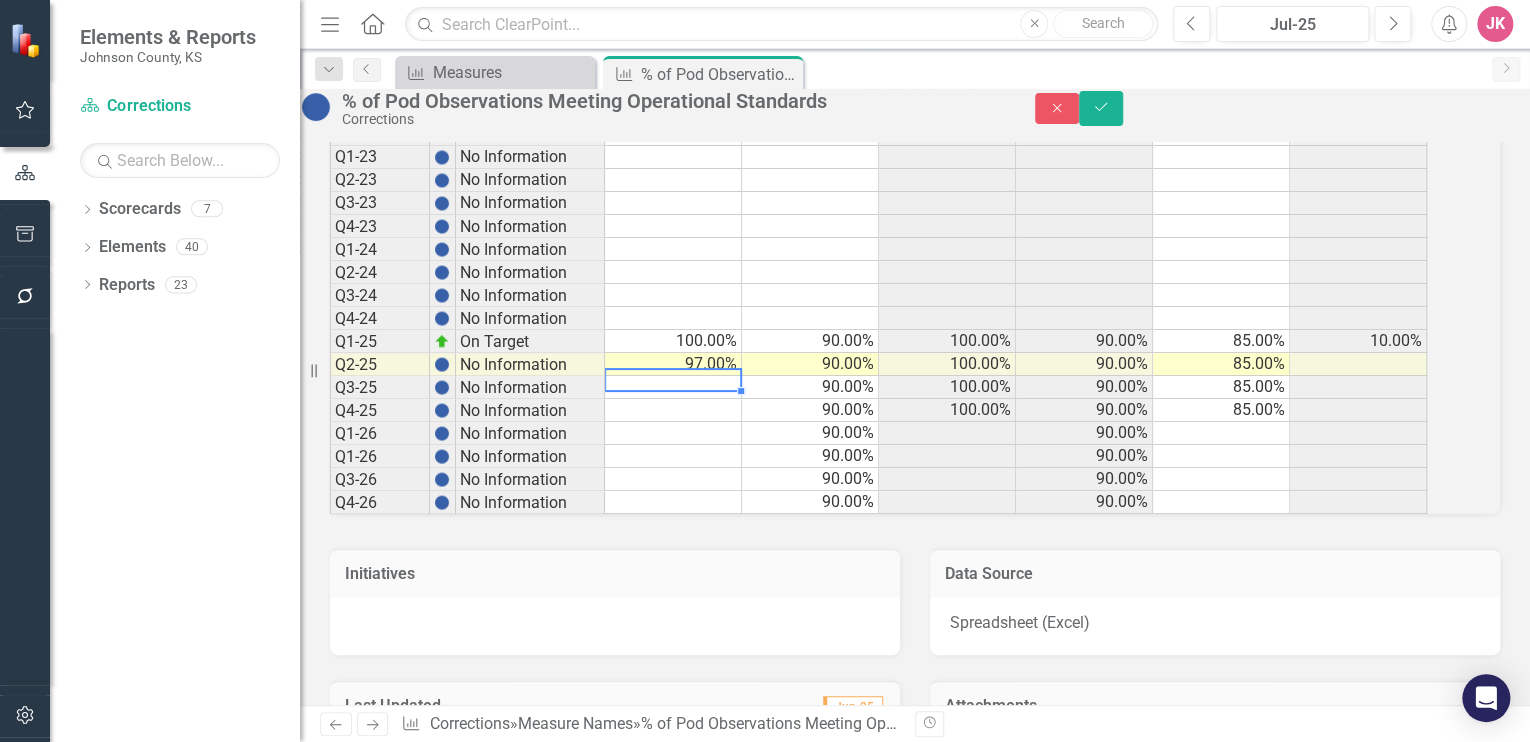 type 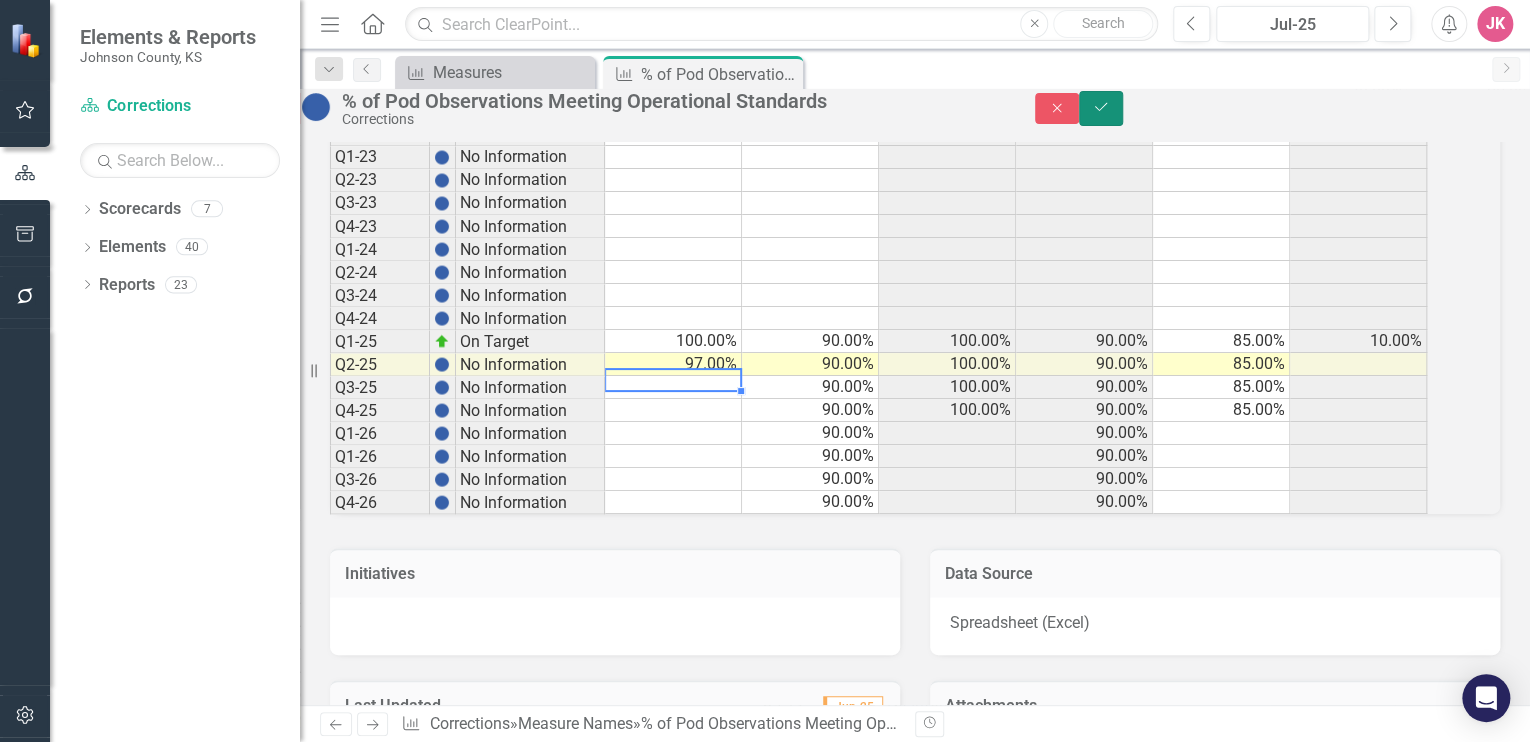 click on "Save" 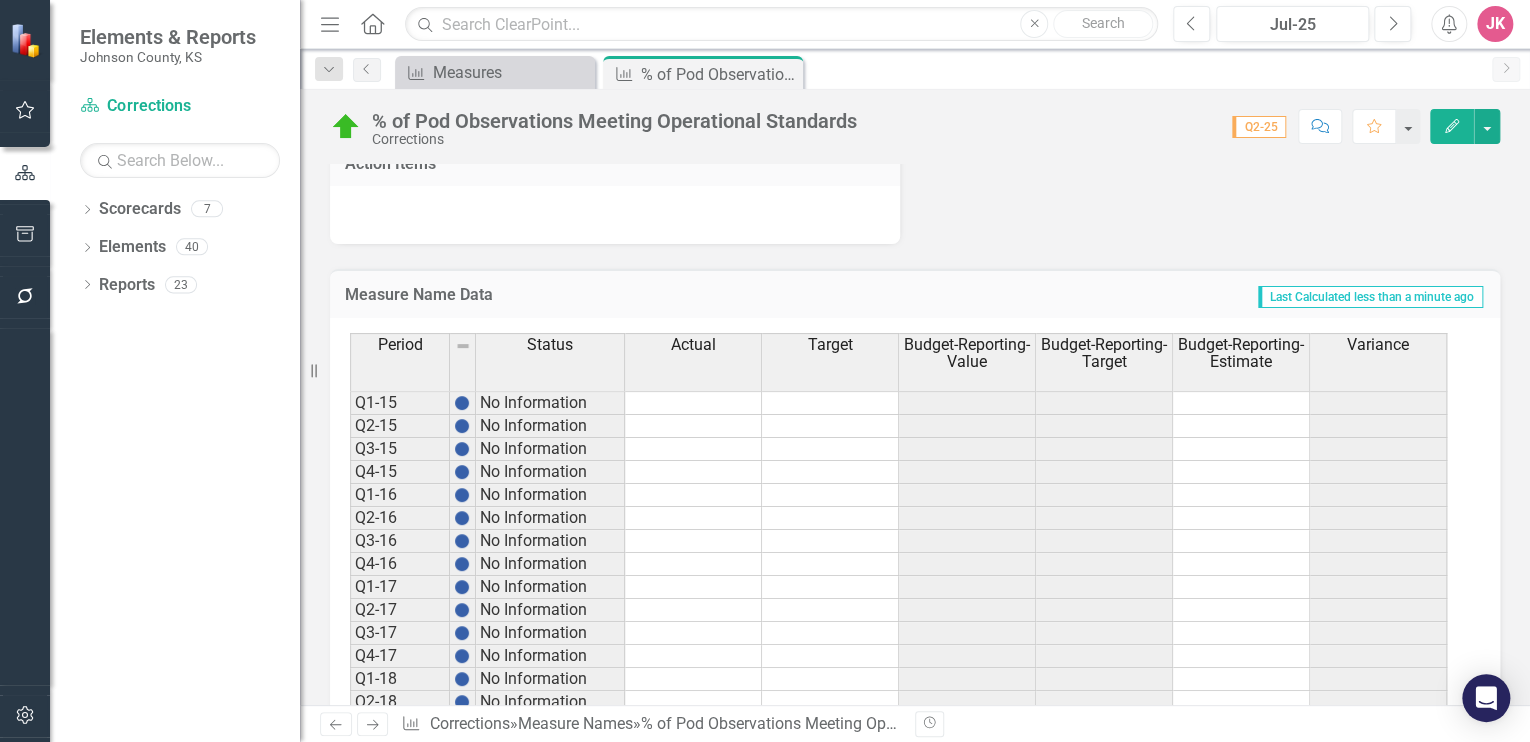 scroll, scrollTop: 1073, scrollLeft: 0, axis: vertical 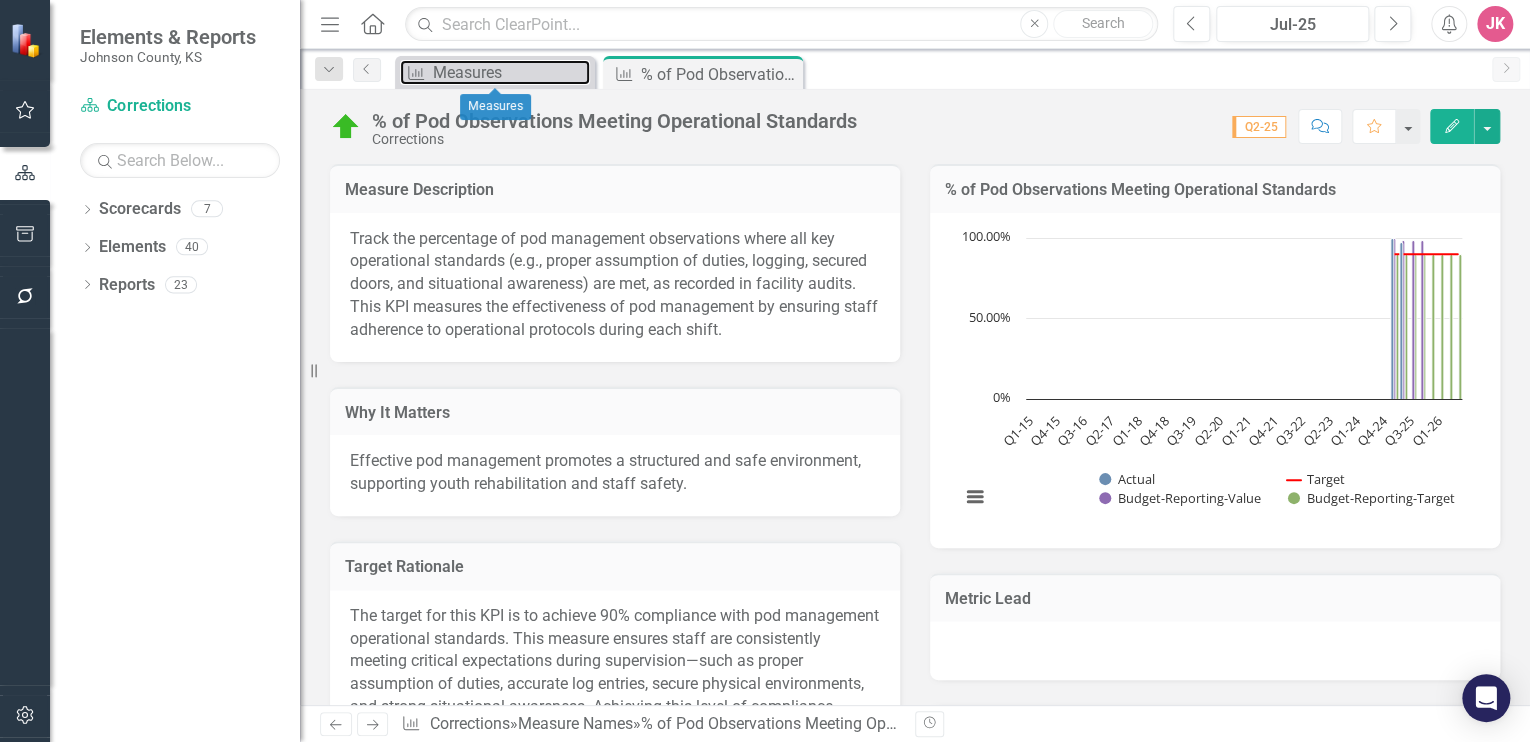 click on "Measures" at bounding box center (511, 72) 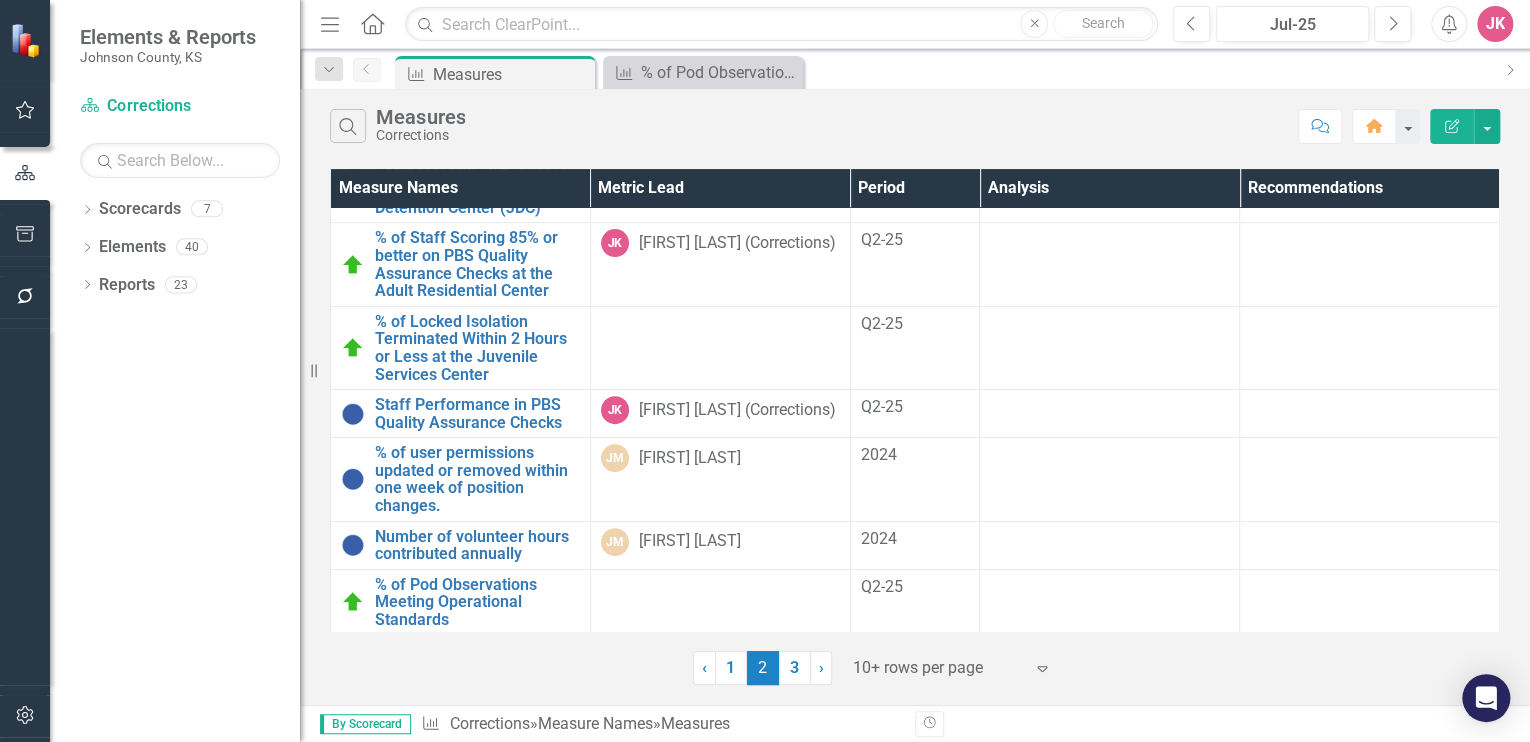 scroll, scrollTop: 320, scrollLeft: 0, axis: vertical 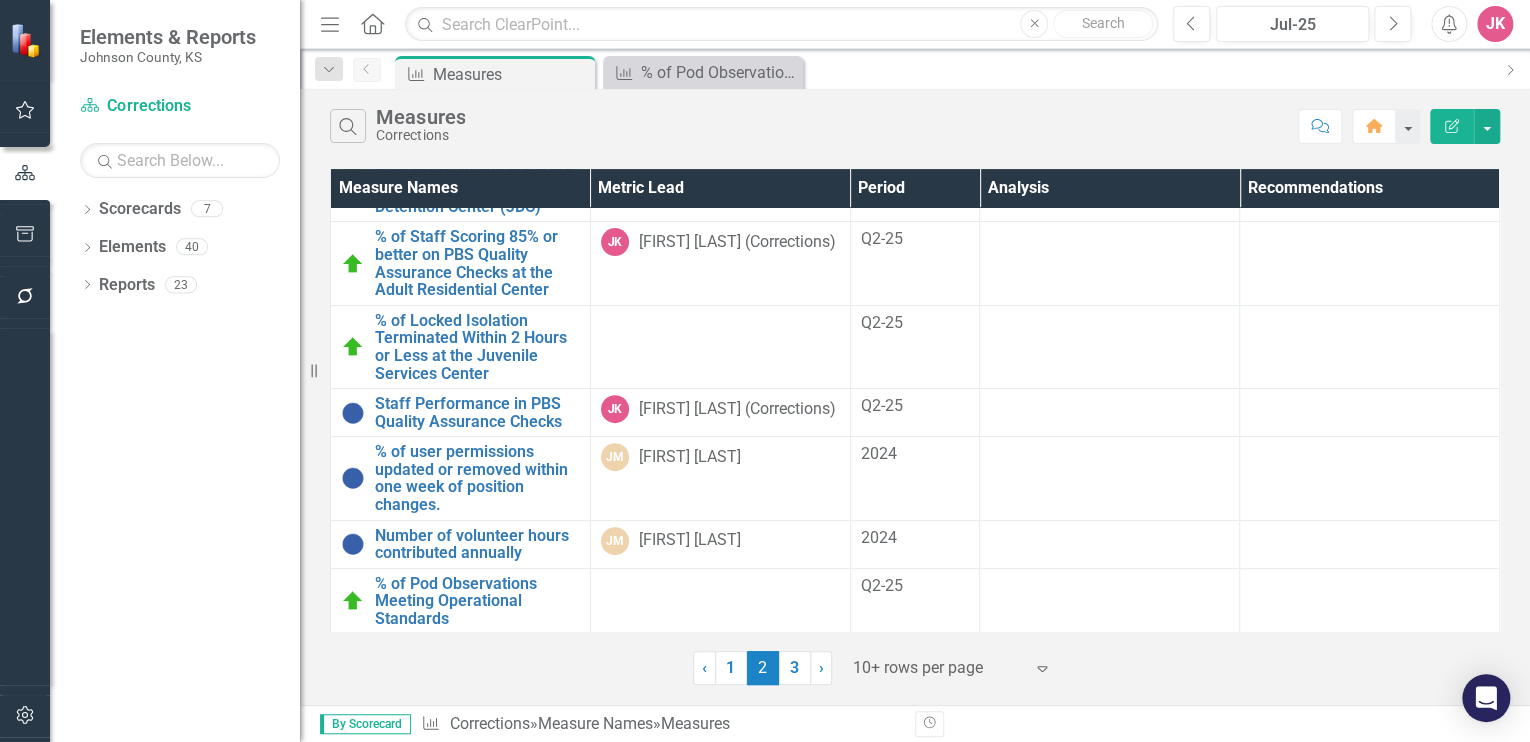 click on "3" at bounding box center [795, 668] 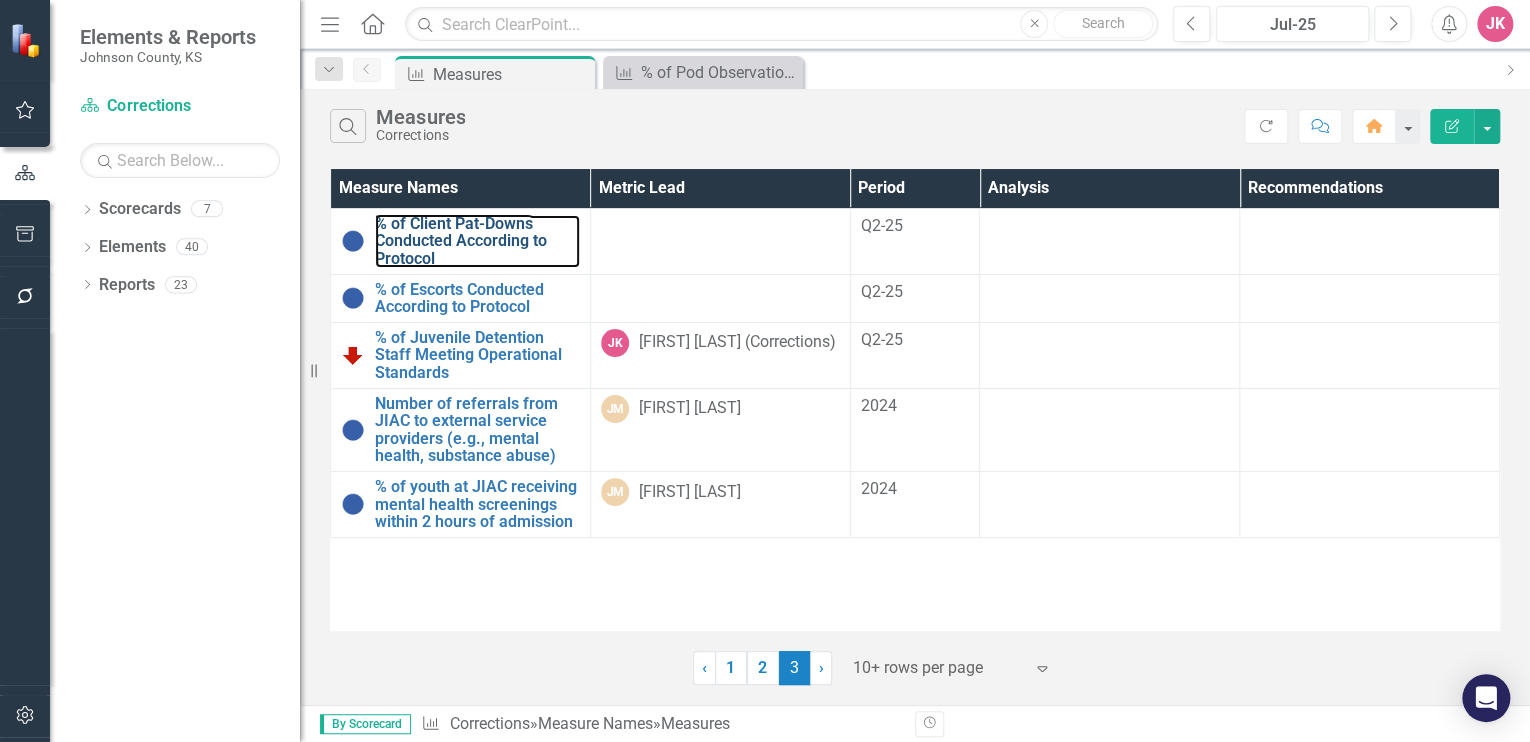 click on "% of Client Pat-Downs Conducted According to Protocol" at bounding box center (477, 241) 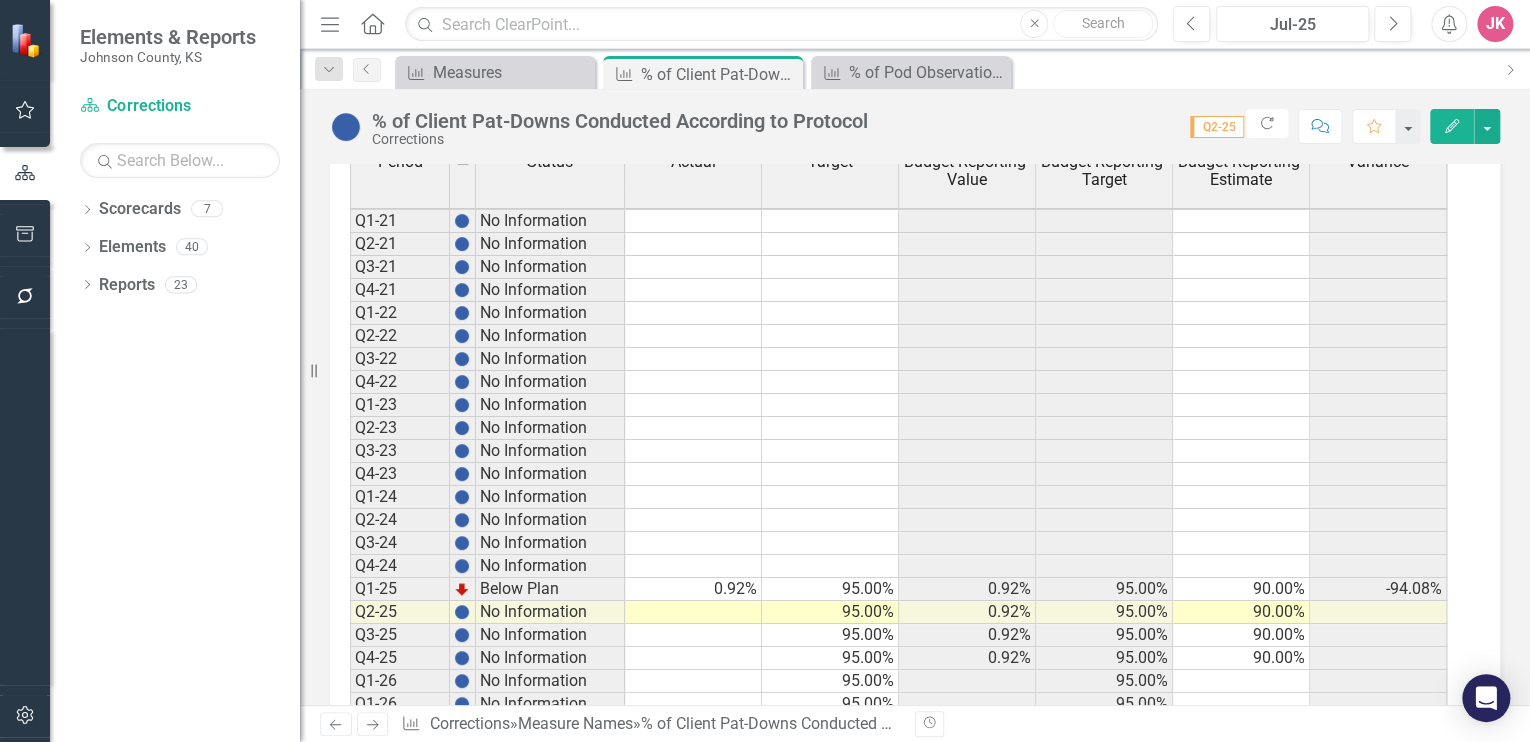 click on "Q2-17 No Information Q3-17 No Information Q4-17 No Information Q1-18 No Information Q2-18 No Information Q3-18 No Information Q4-18 No Information Q1-19 No Information Q2-19 No Information Q3-19 No Information Q4-19 No Information Q1-20 No Information Q2-20 No Information Q3-20 No Information Q4-20 No Information Q1-21 No Information Q2-21 No Information Q3-21 No Information Q4-21 No Information Q1-22 No Information Q2-22 No Information Q3-22 No Information Q4-22 No Information Q1-23 No Information Q2-23 No Information Q3-23 No Information Q4-23 No Information Q1-24 No Information Q2-24 No Information Q3-24 No Information Q4-24 No Information Q1-25 Below Plan 0.92% 95.00% 0.92% 95.00% 90.00% -94.08% Q2-25 No Information 95.00% 0.92% 95.00% 90.00% Q3-25 No Information 95.00% 0.92% 95.00% 90.00% Q4-25 No Information 95.00% 0.92% 95.00% 90.00% Q1-26 No Information 95.00% 95.00% Q1-26 No Information 95.00% 95.00% Q3-26 No Information 95.00% 95.00% Q4-26 No Information 95.00% 95.00%" at bounding box center (898, 313) 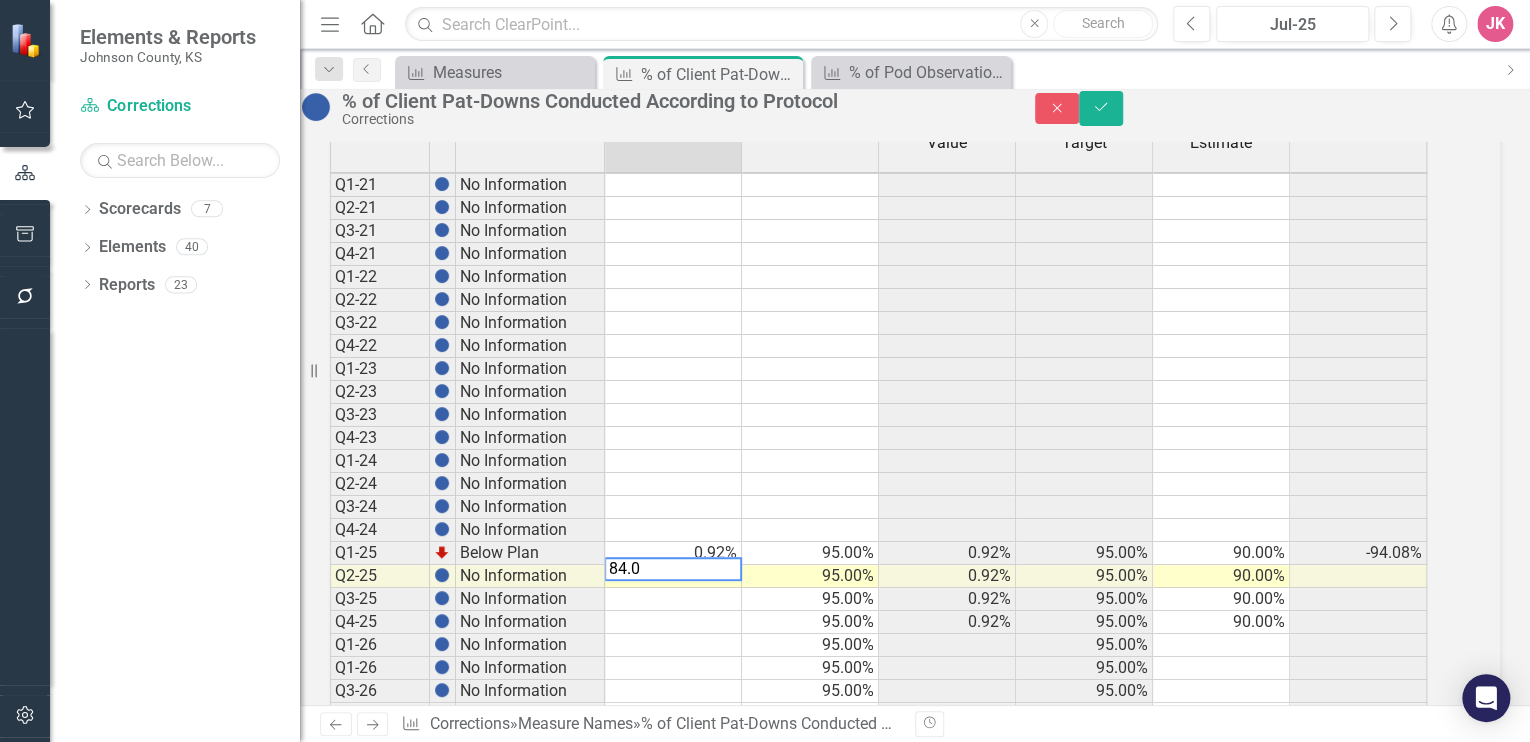 click at bounding box center [1084, 346] 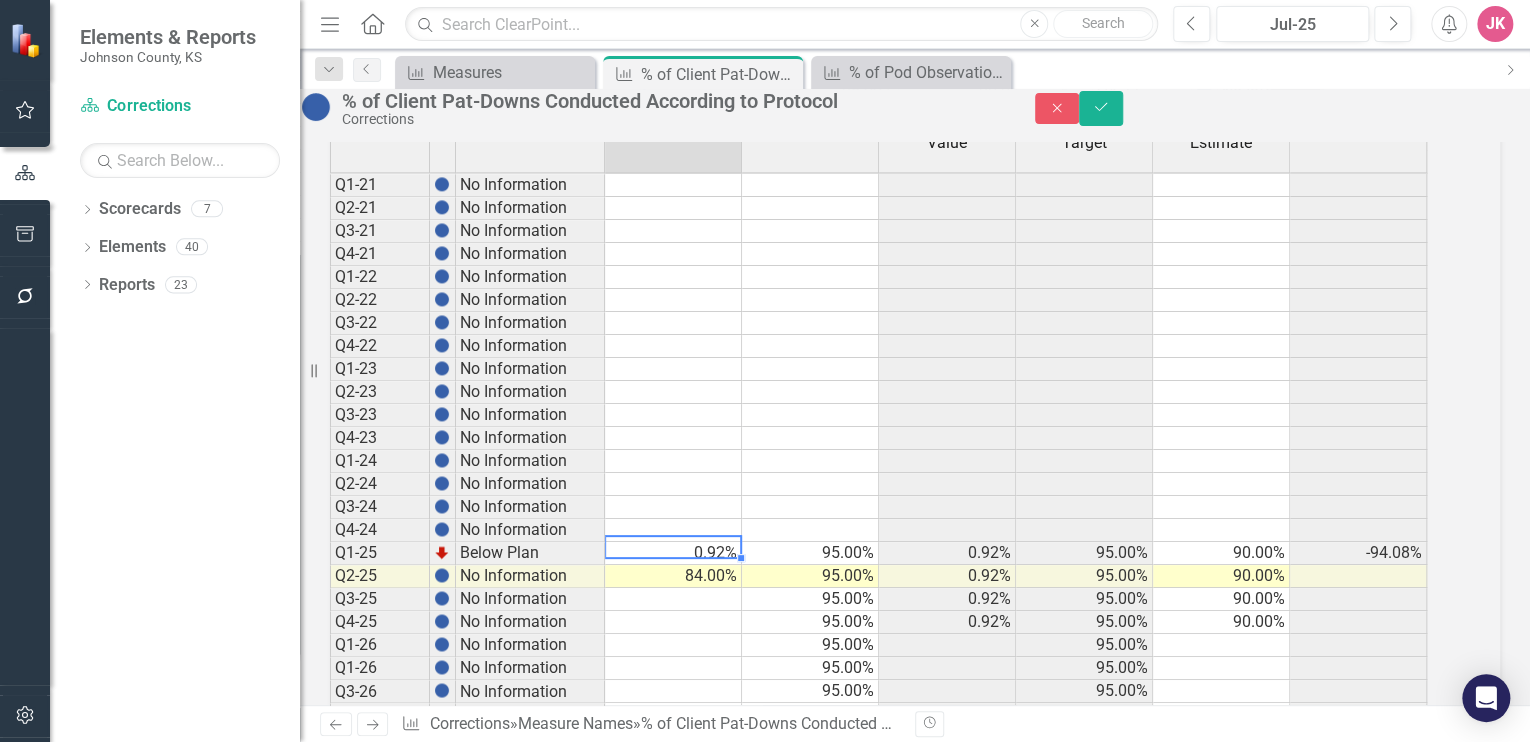 click on "0.92%" at bounding box center [673, 553] 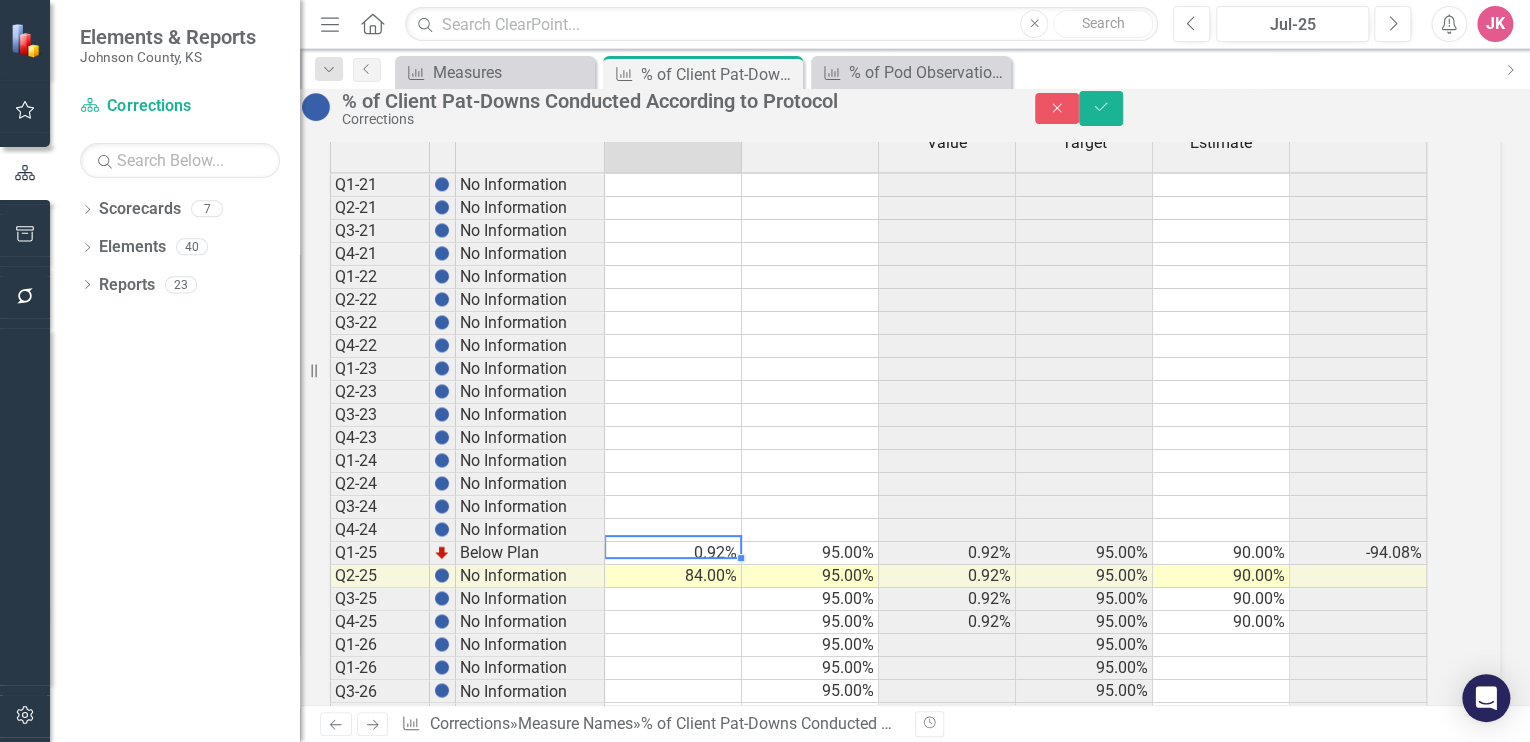 click on "0.92%" at bounding box center (673, 553) 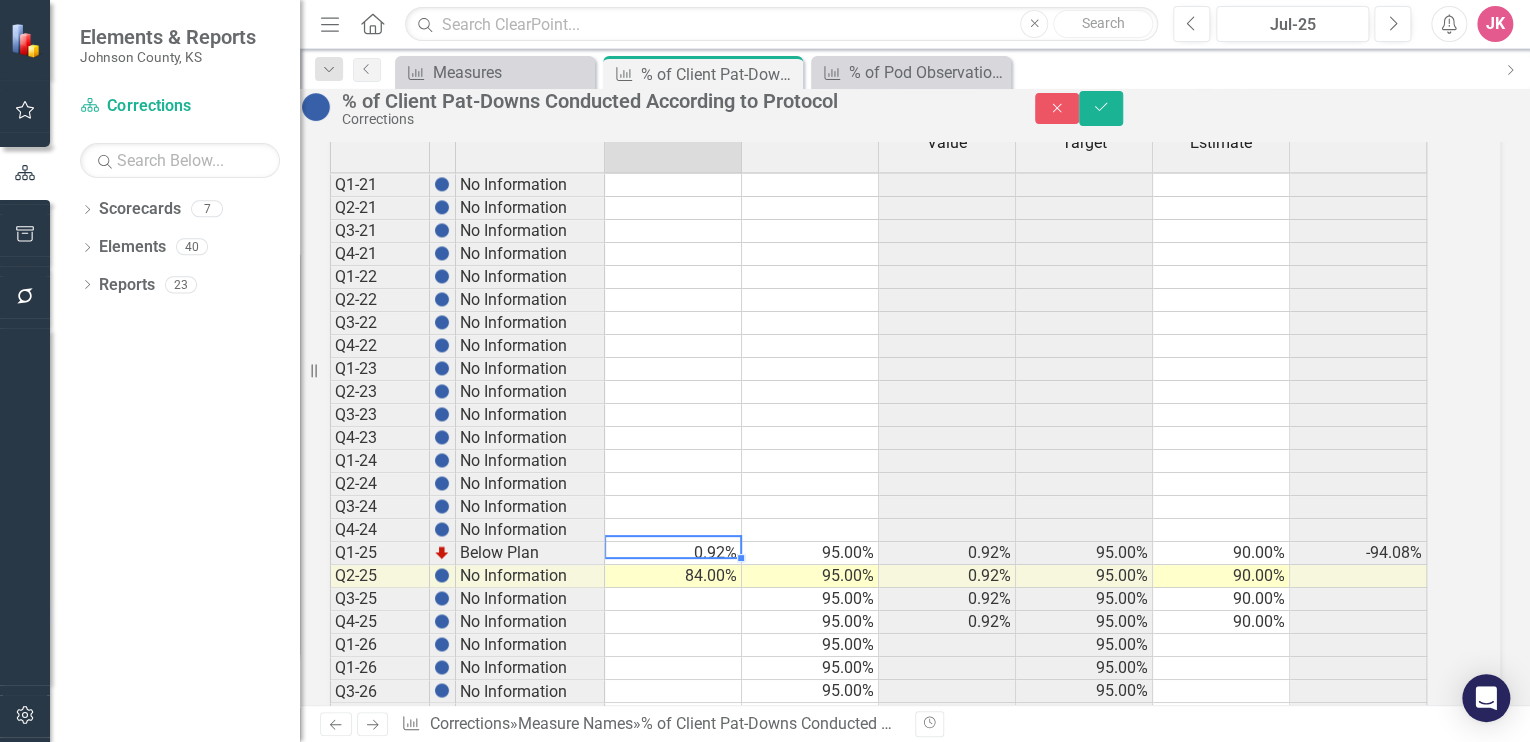 click on "0.92%" at bounding box center [673, 553] 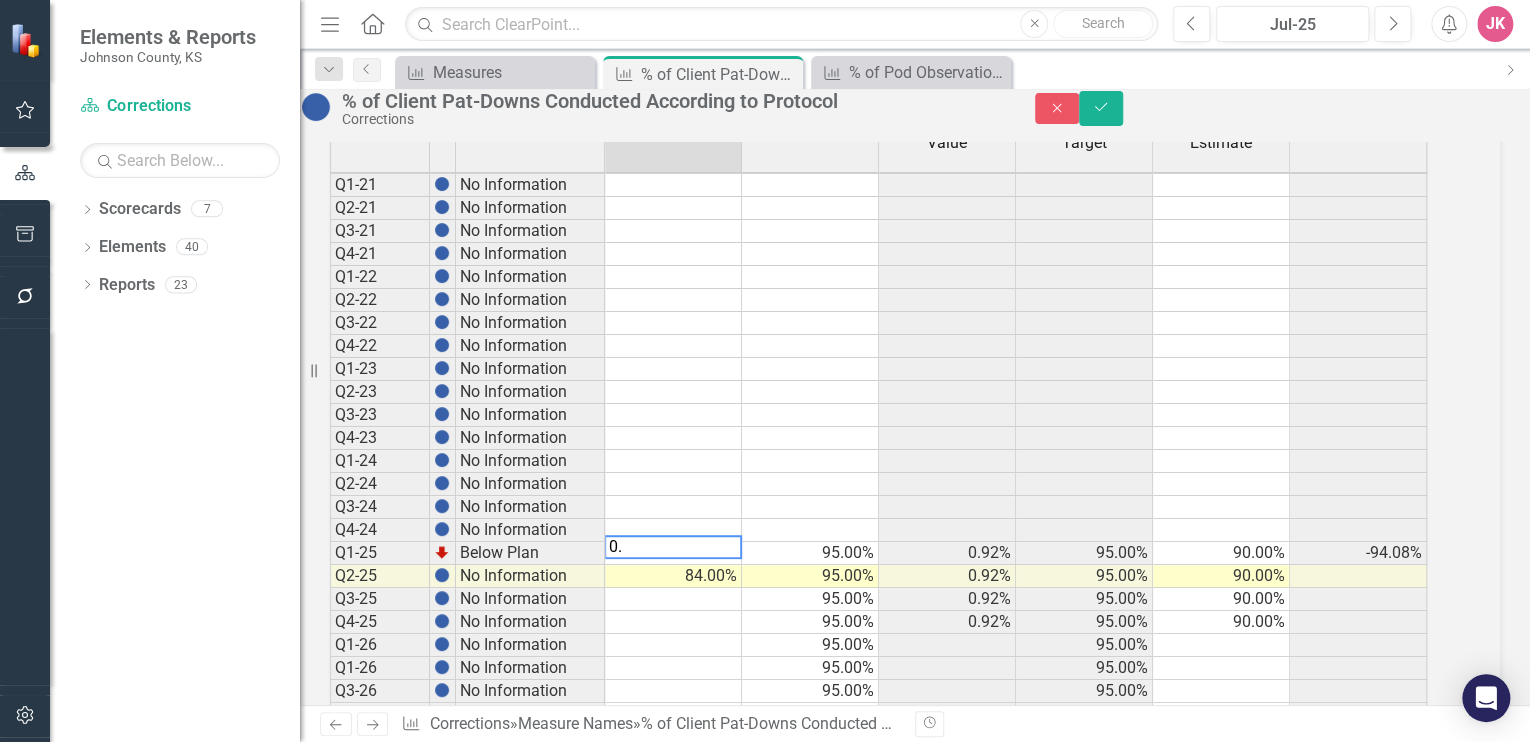 type on "0" 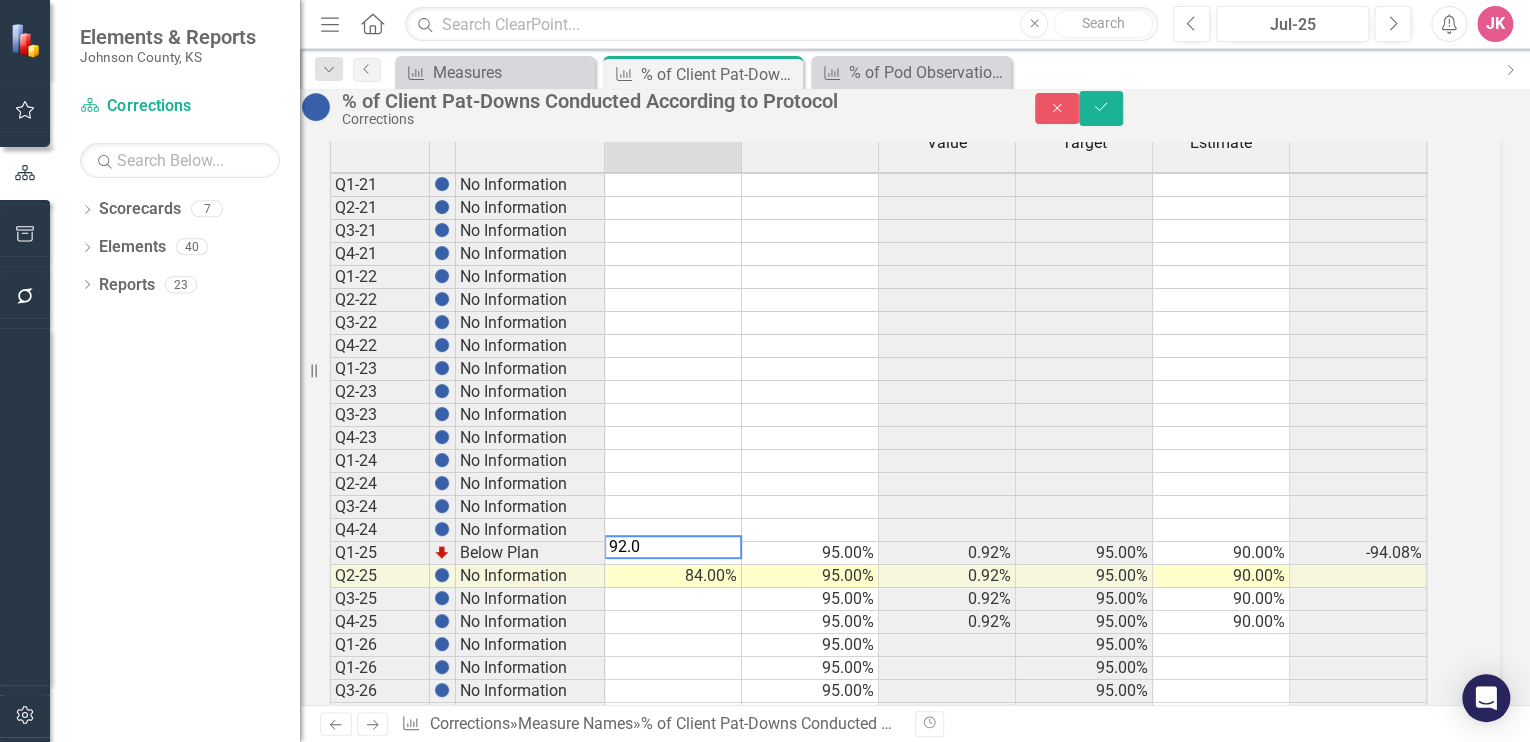 type on "92.0" 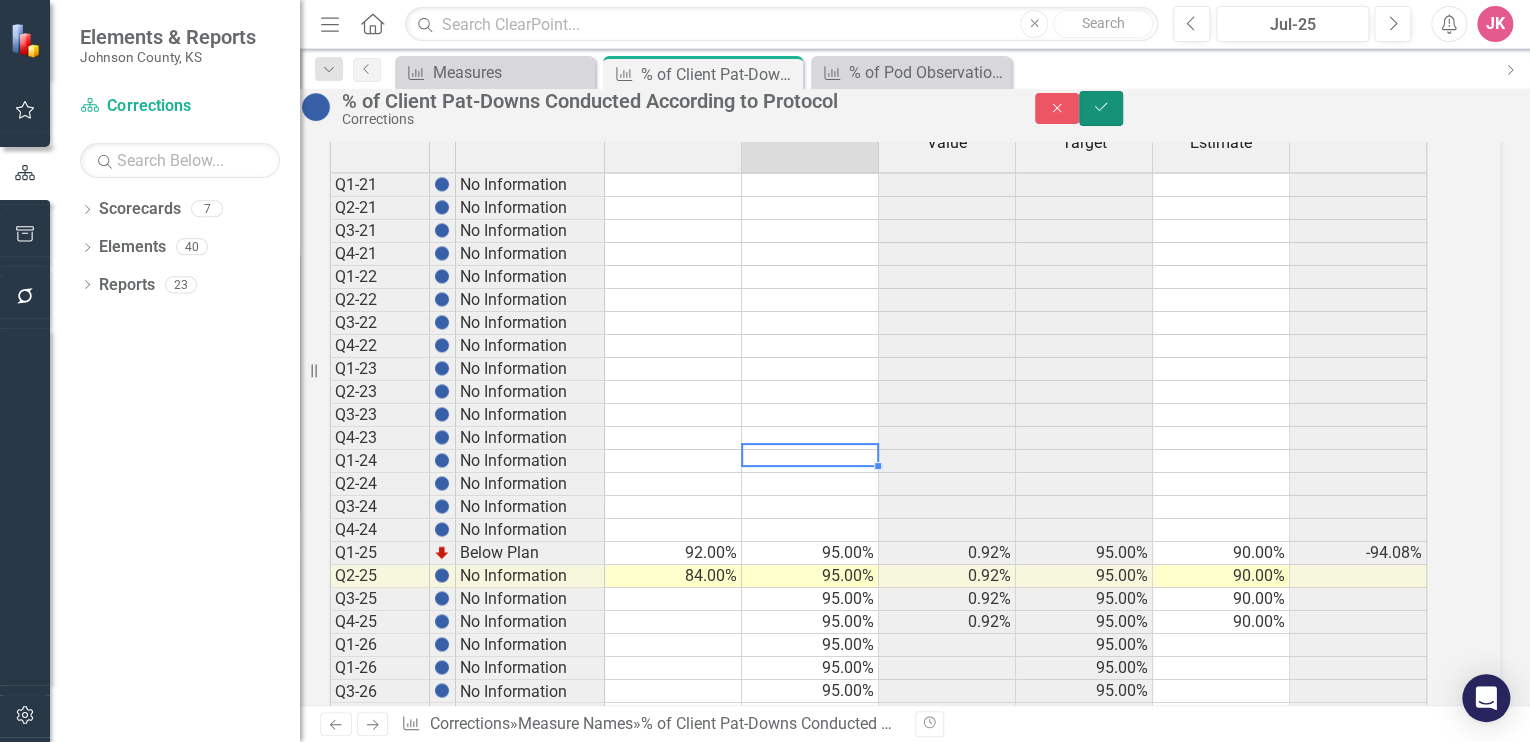 click on "Save" at bounding box center [1101, 108] 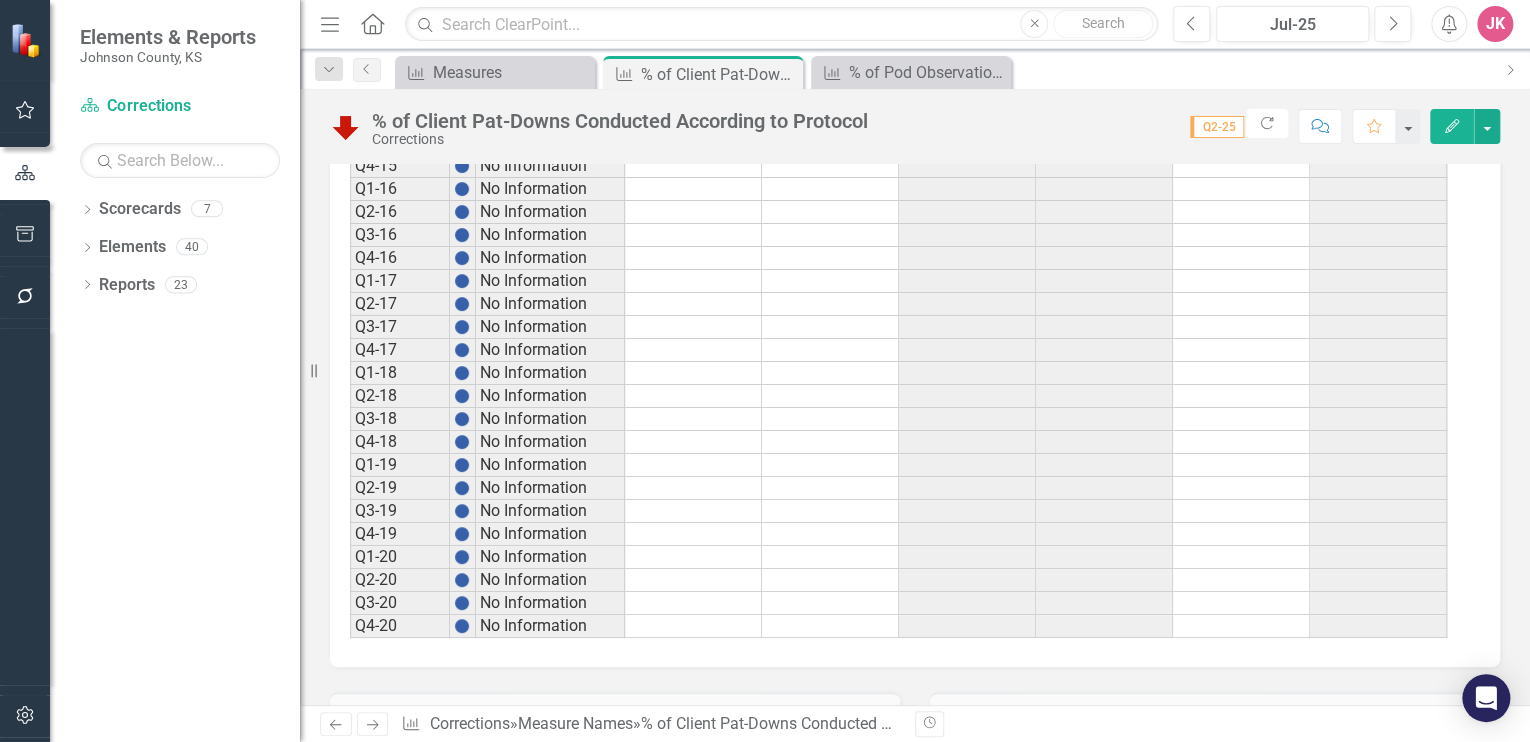 scroll, scrollTop: 1280, scrollLeft: 0, axis: vertical 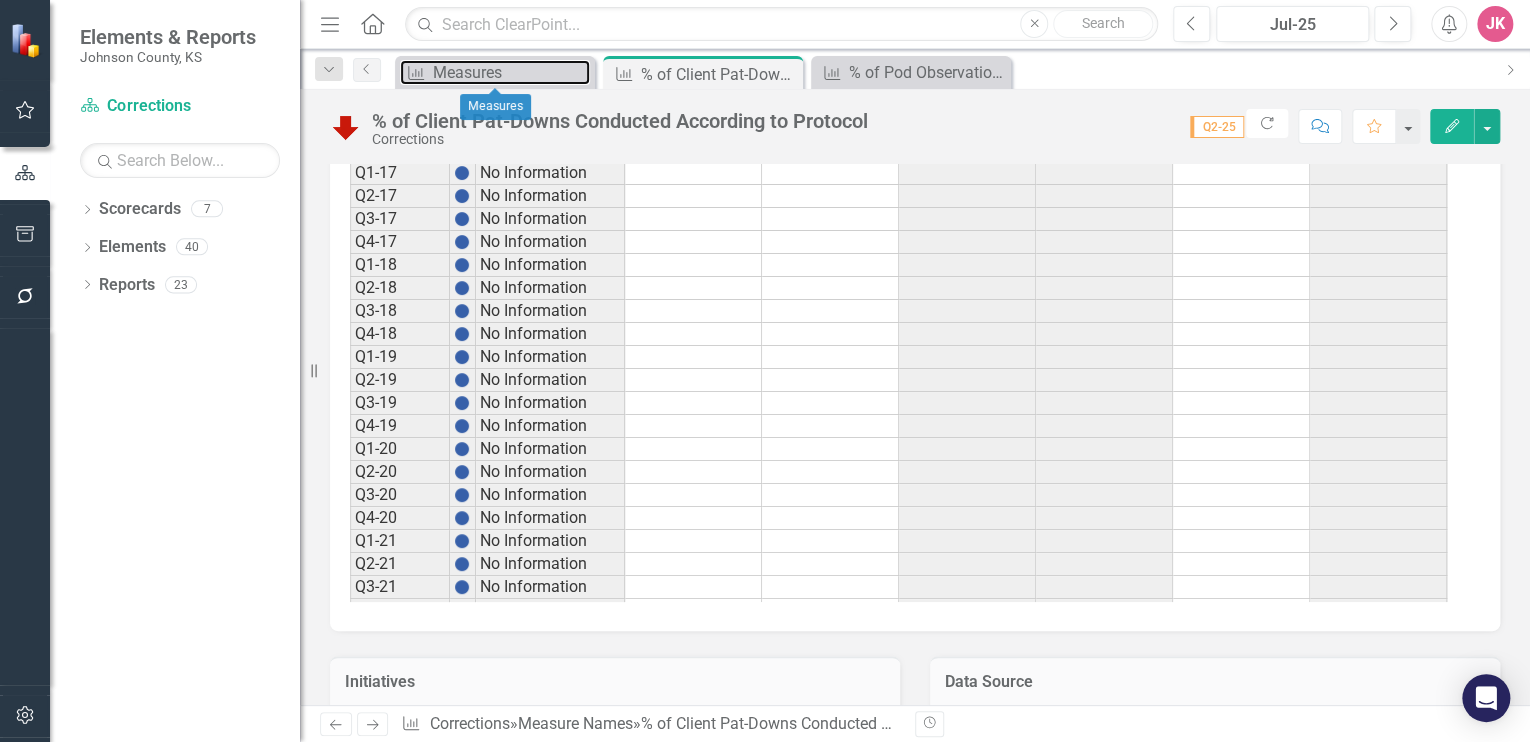 click on "Measures" at bounding box center (511, 72) 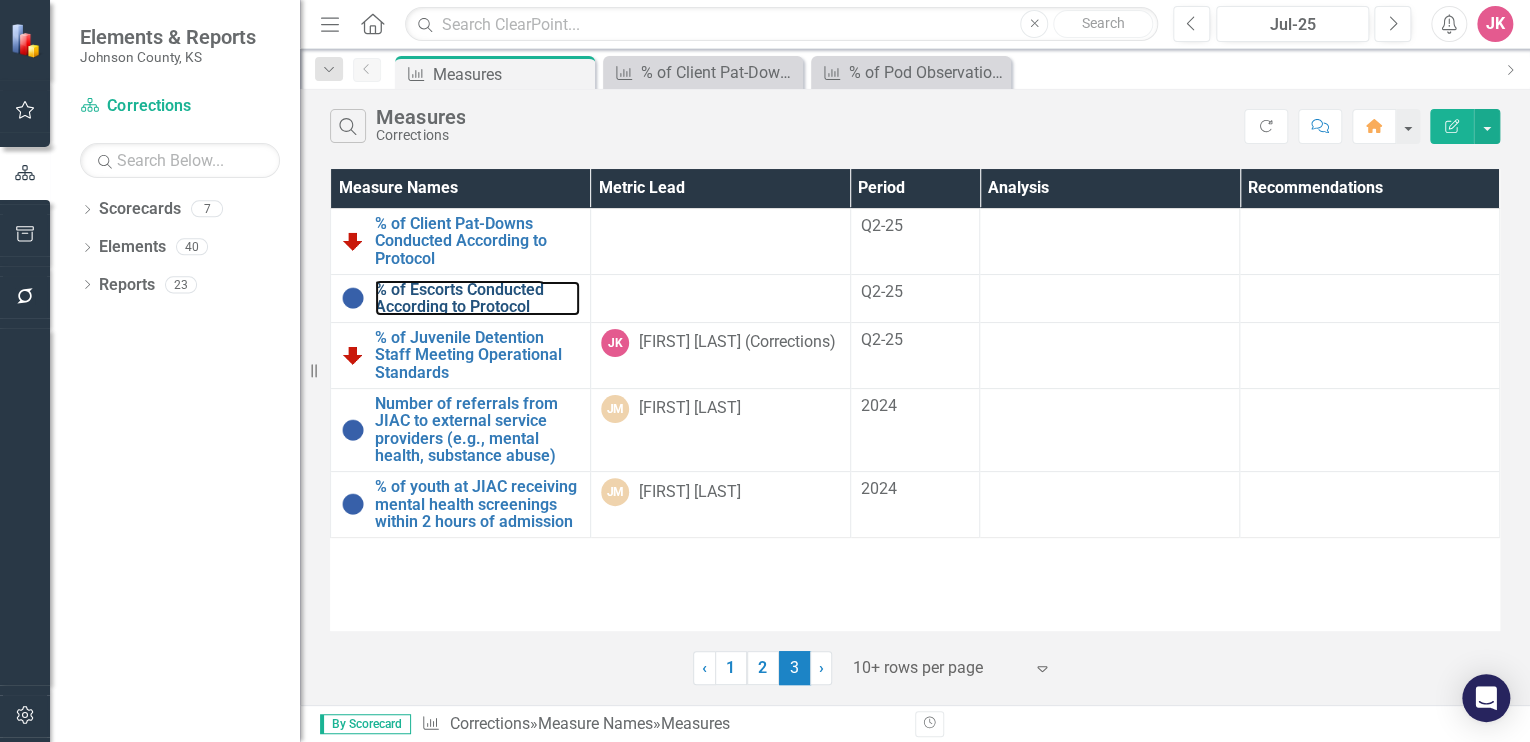 click on "% of Escorts Conducted According to Protocol" at bounding box center (477, 298) 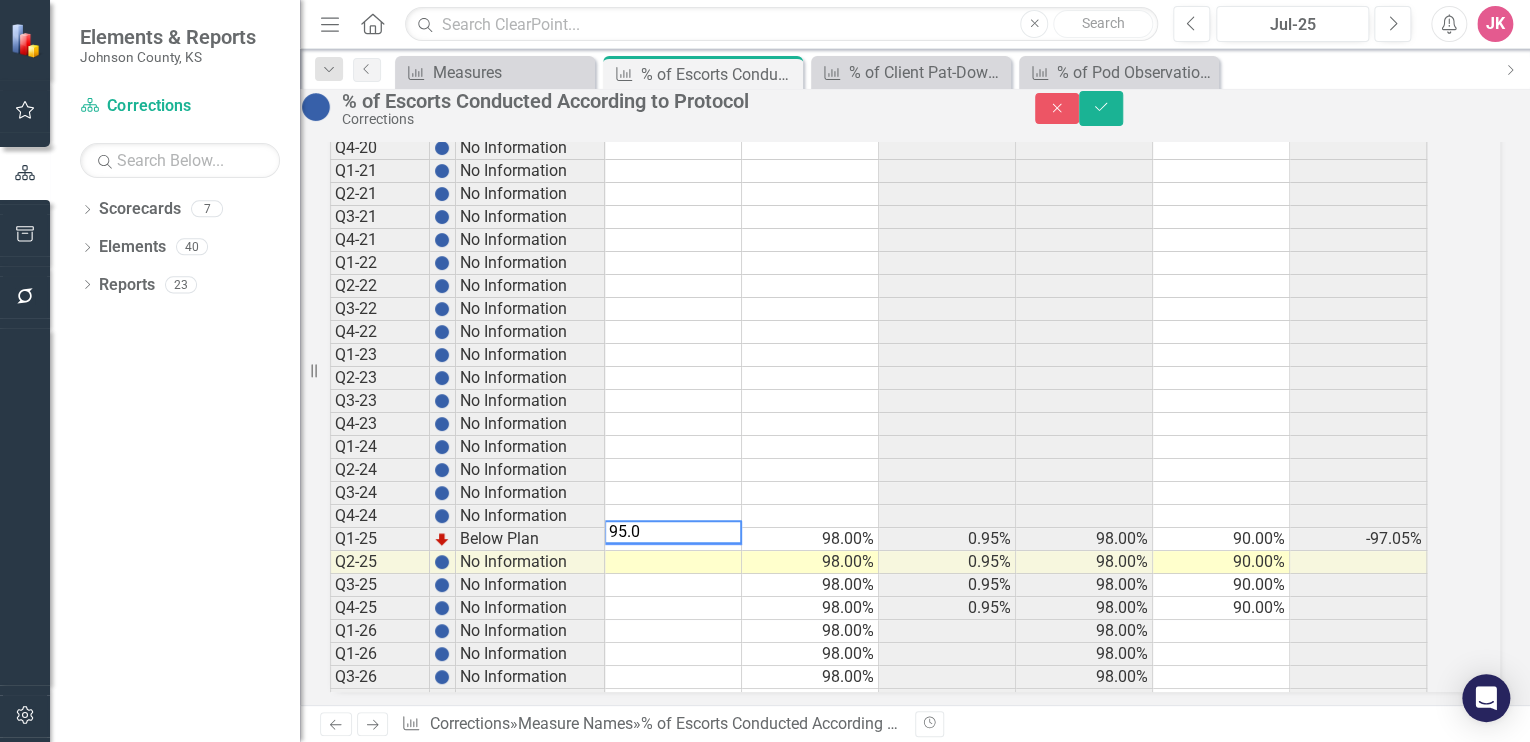 type on "95.00" 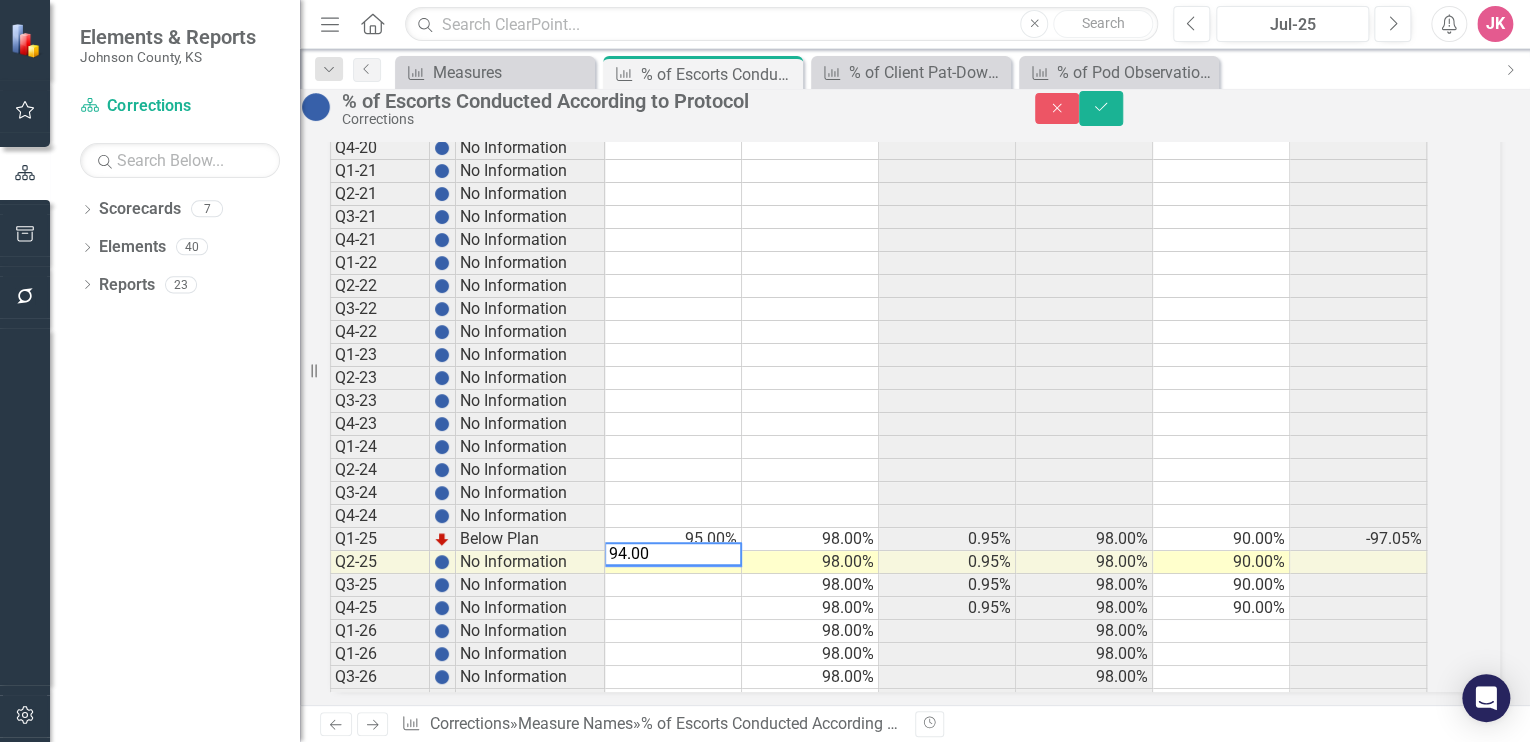 type on "94.00" 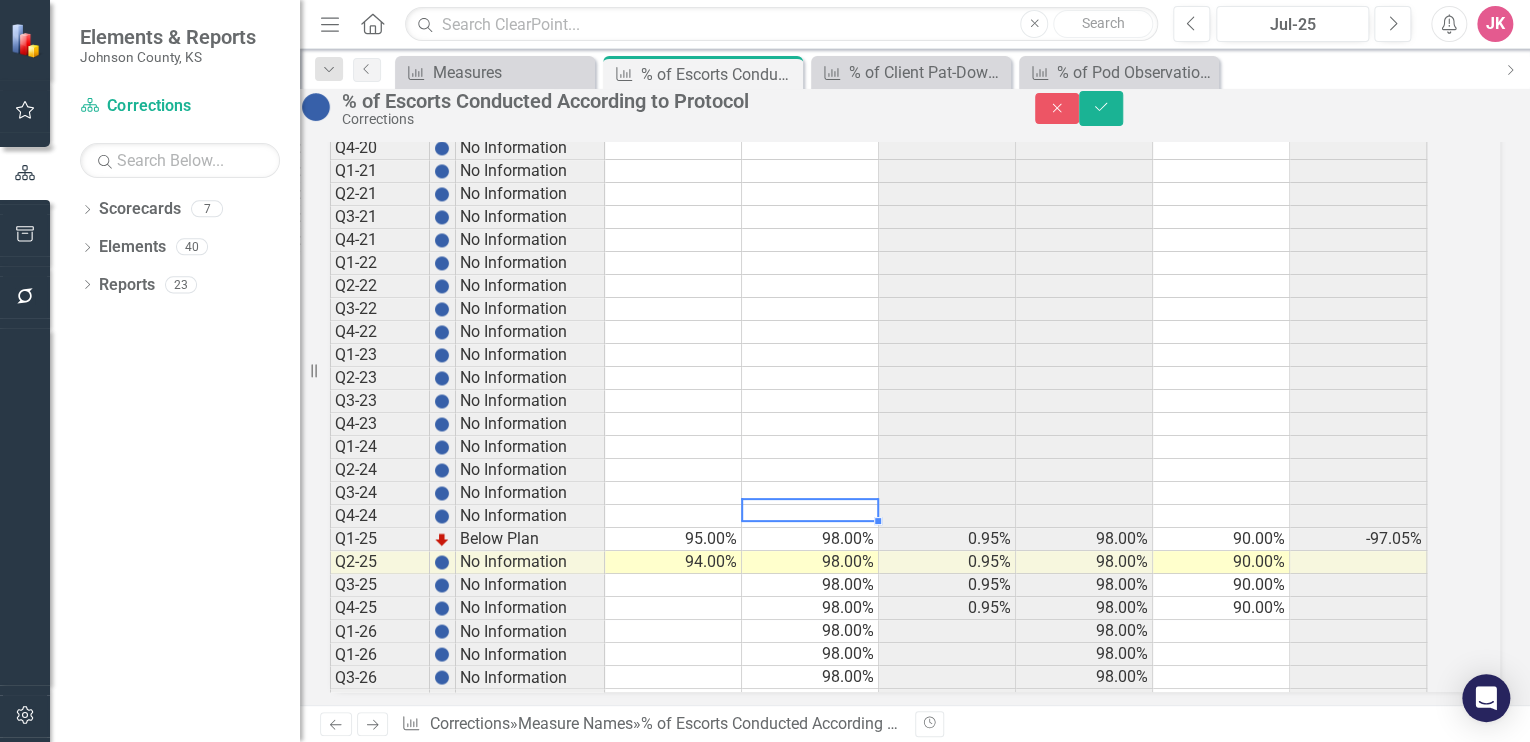 click at bounding box center (810, 516) 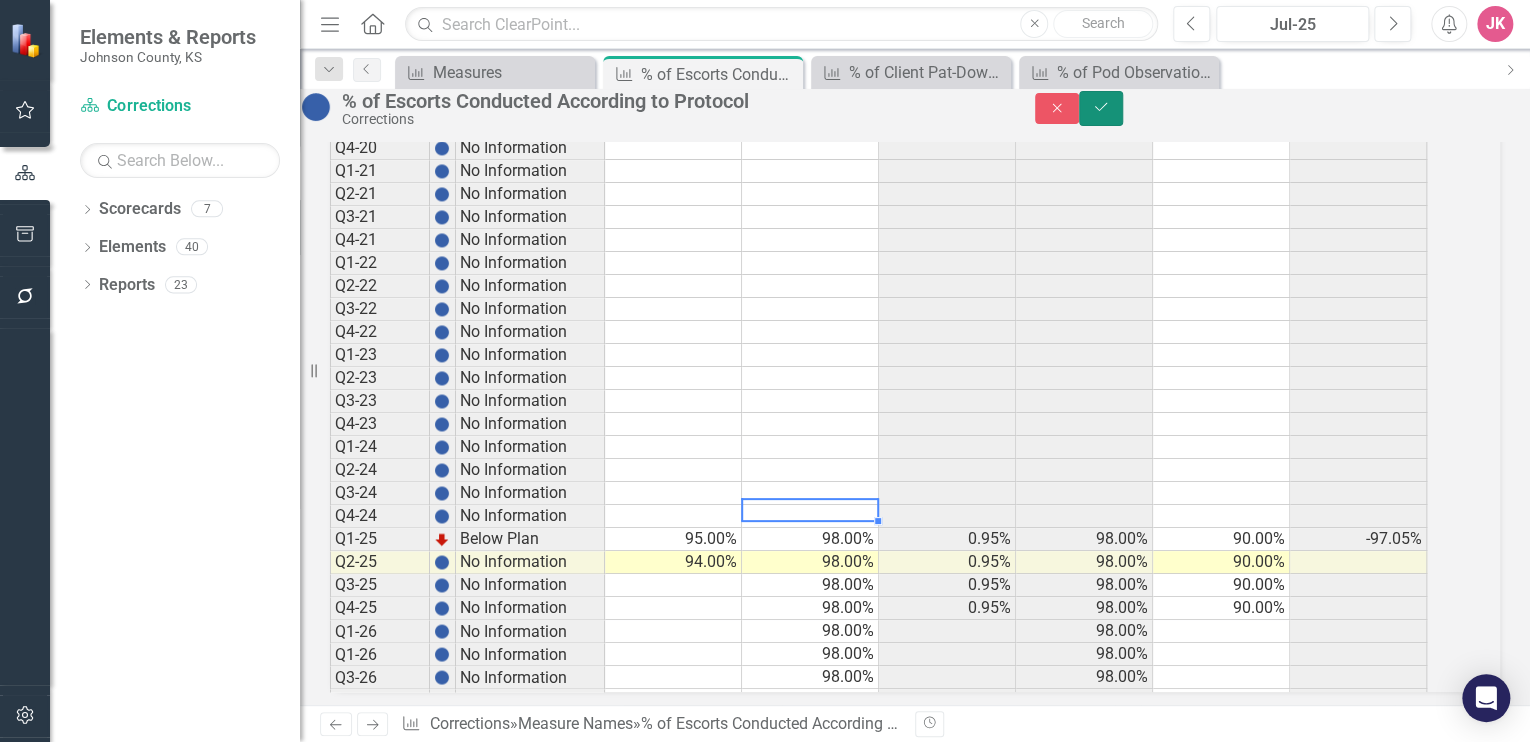 click on "Save" at bounding box center [1101, 108] 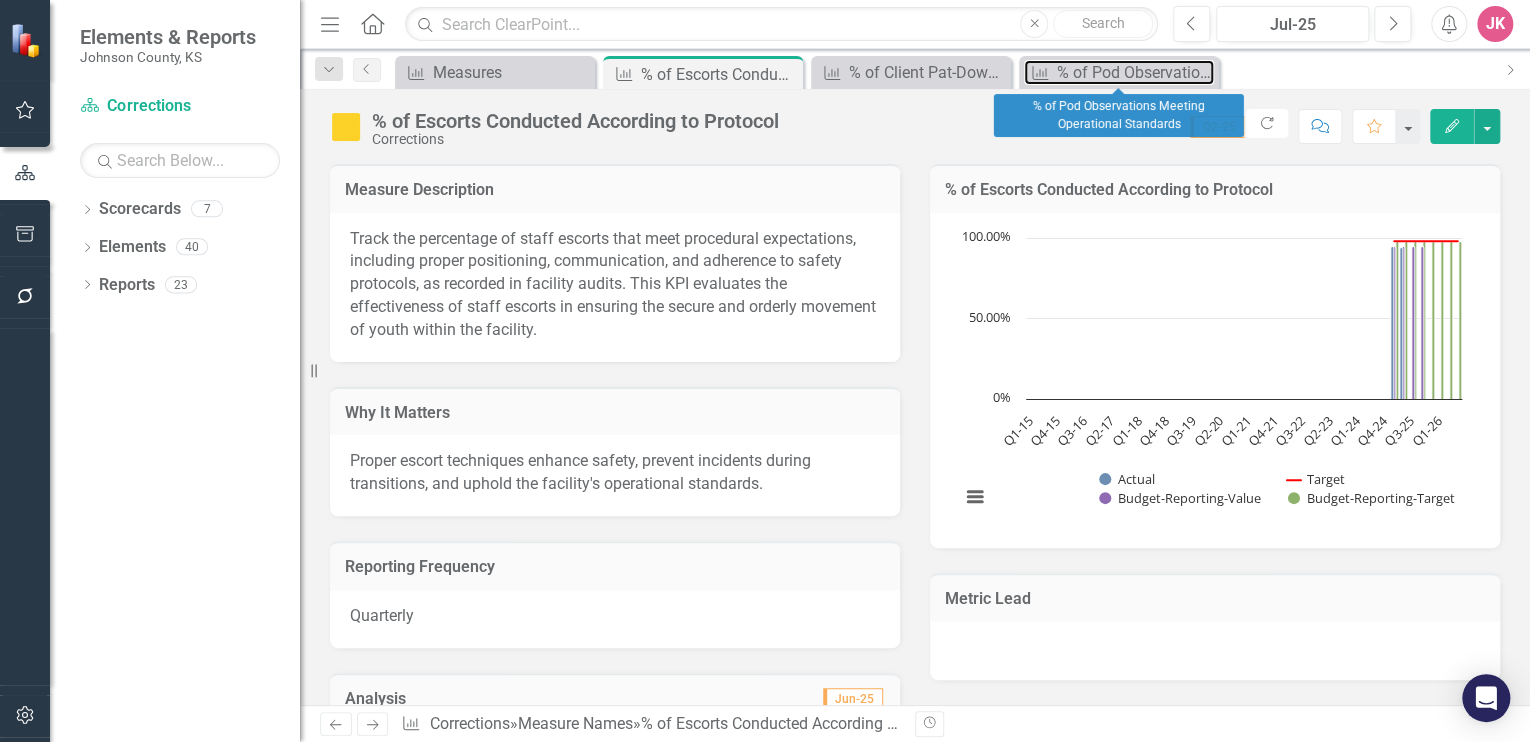 click on "% of Pod Observations Meeting Operational Standards" at bounding box center [1135, 72] 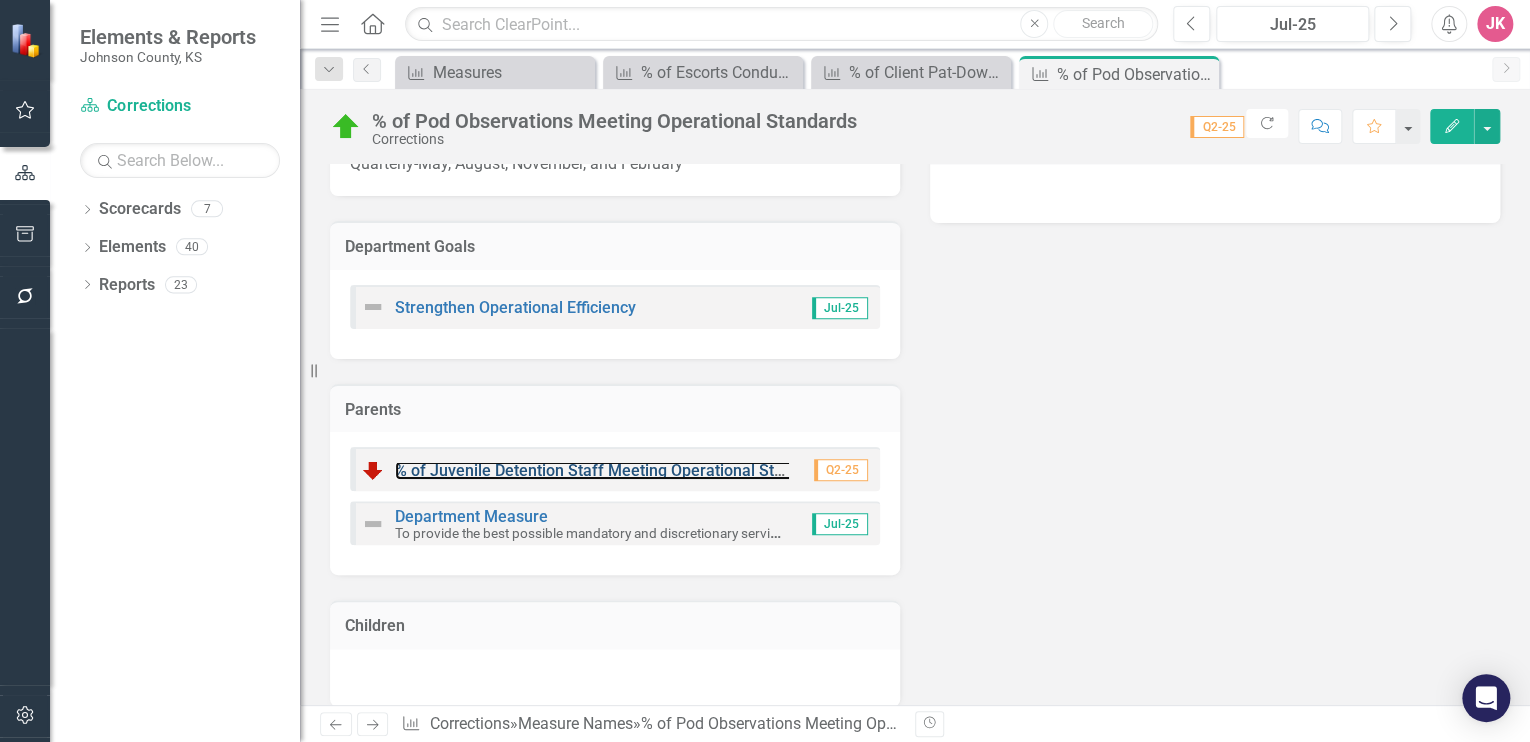 click on "% of Juvenile Detention Staff Meeting Operational Standards" at bounding box center (614, 470) 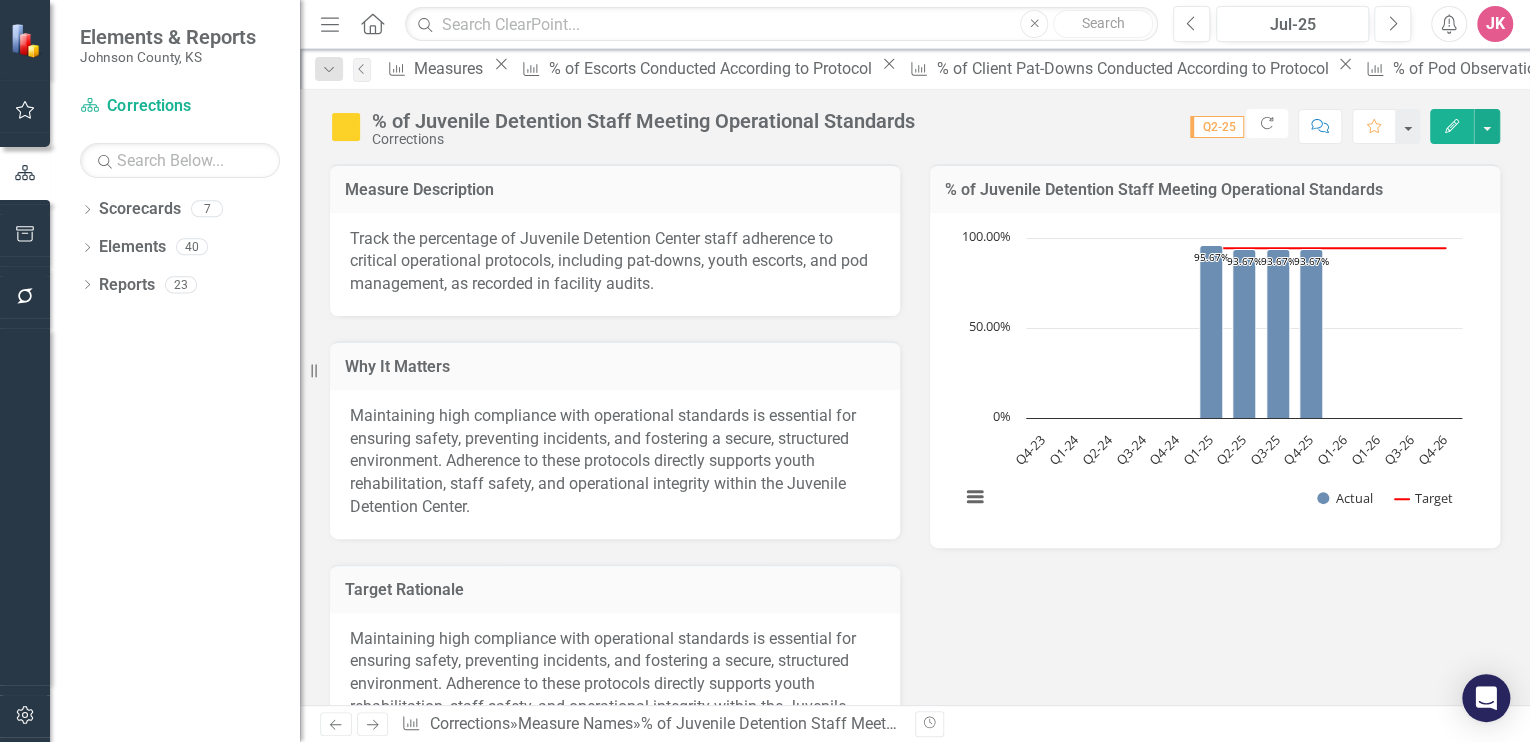 click on "Close" 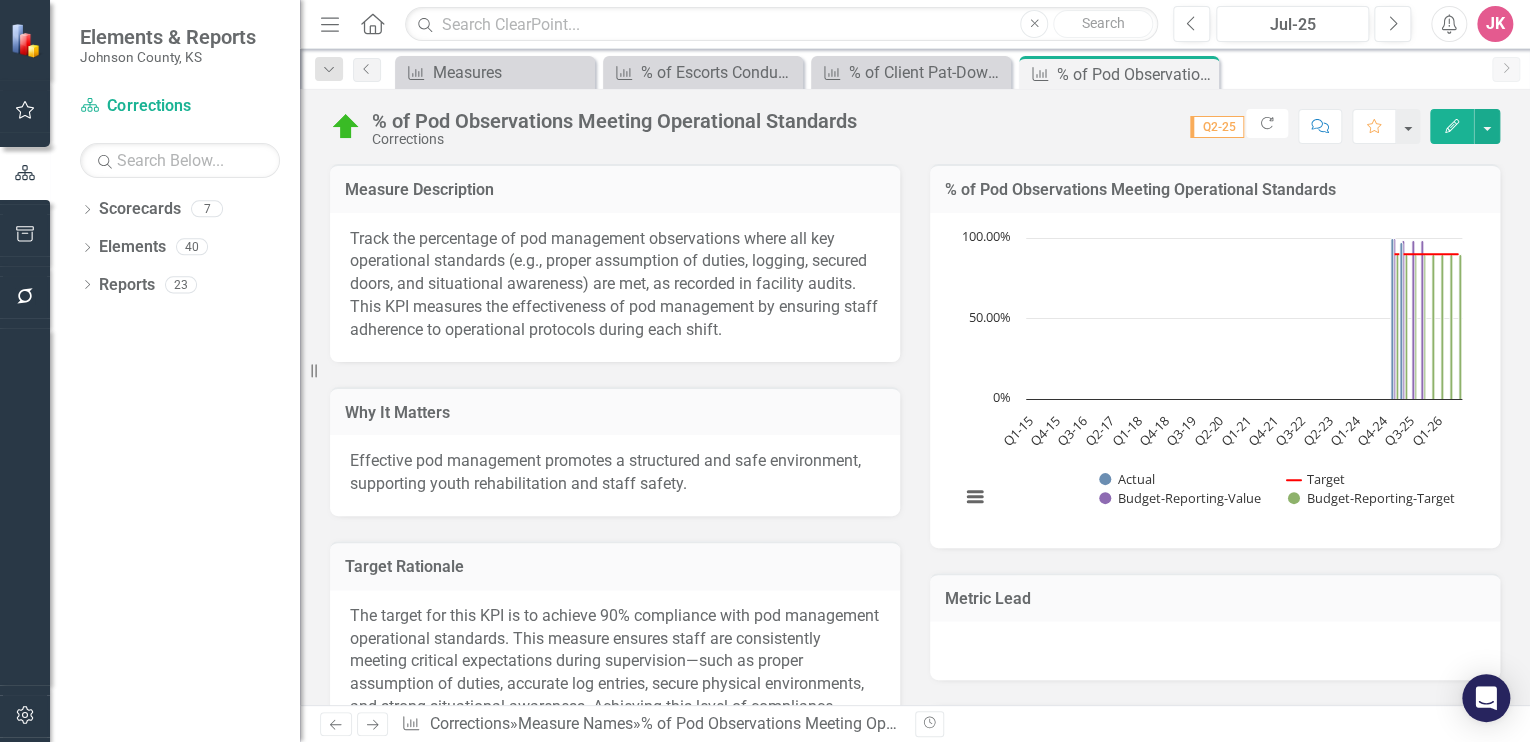 drag, startPoint x: 1199, startPoint y: 79, endPoint x: 1020, endPoint y: 86, distance: 179.13683 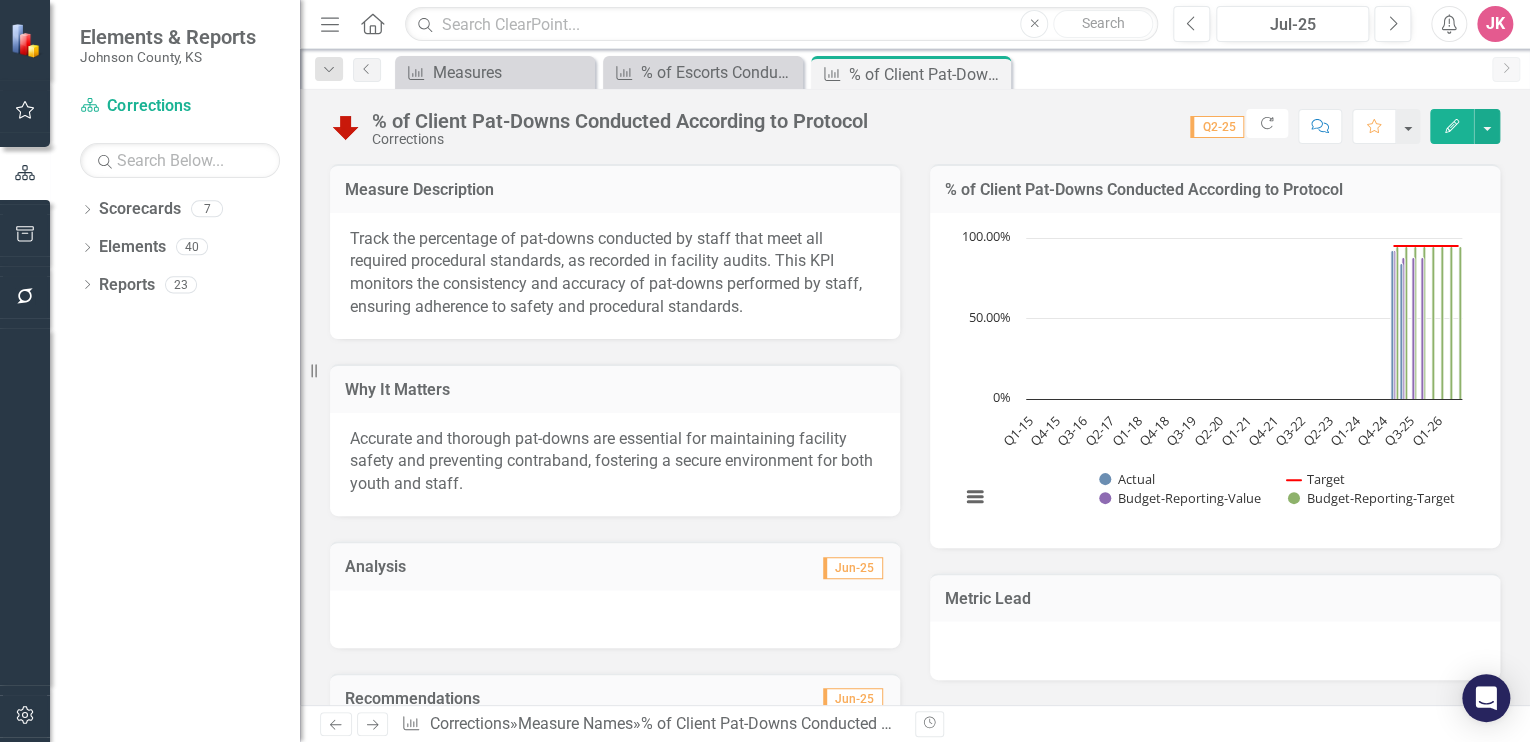 click on "Close" 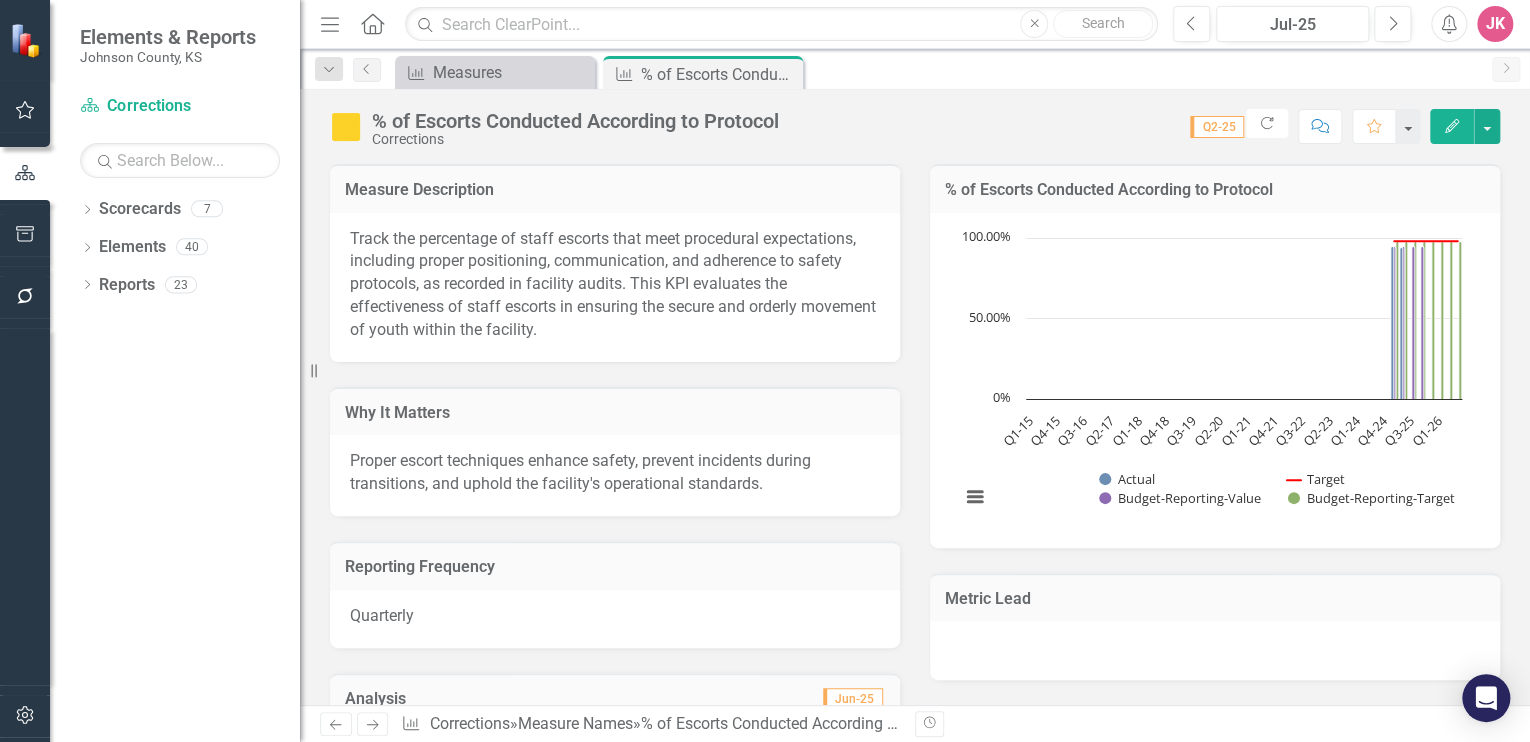 click on "Close" 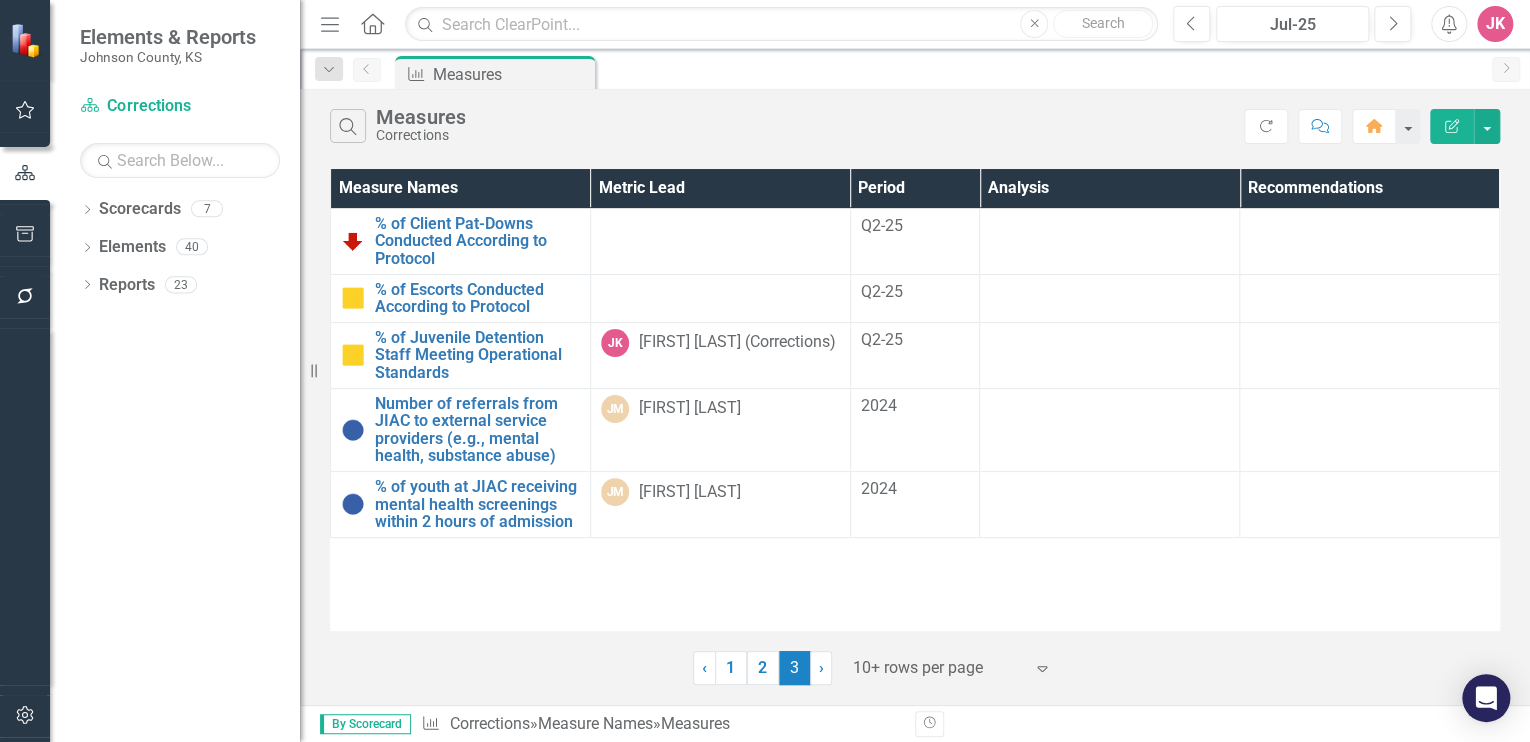 click on "2" at bounding box center [763, 668] 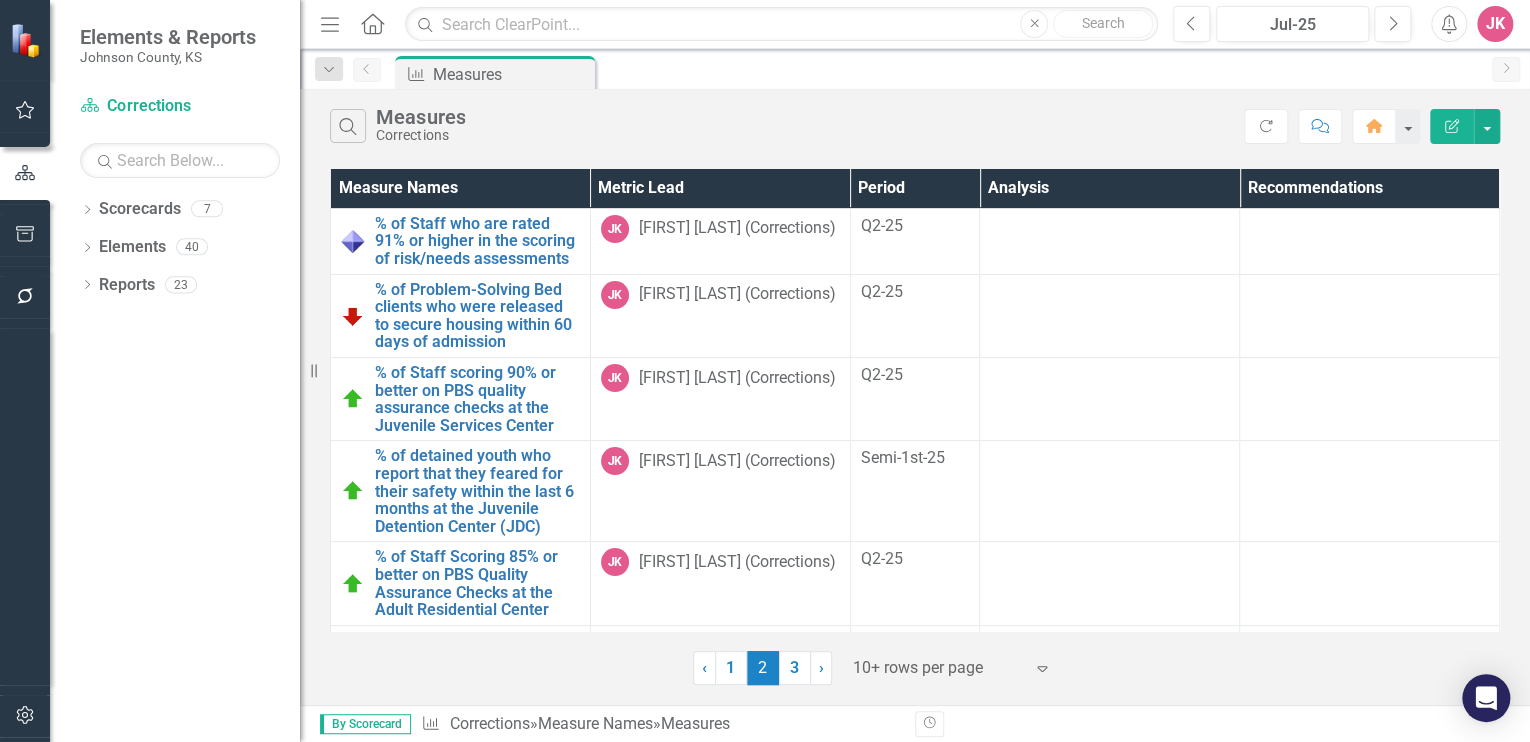click on "1" at bounding box center [731, 668] 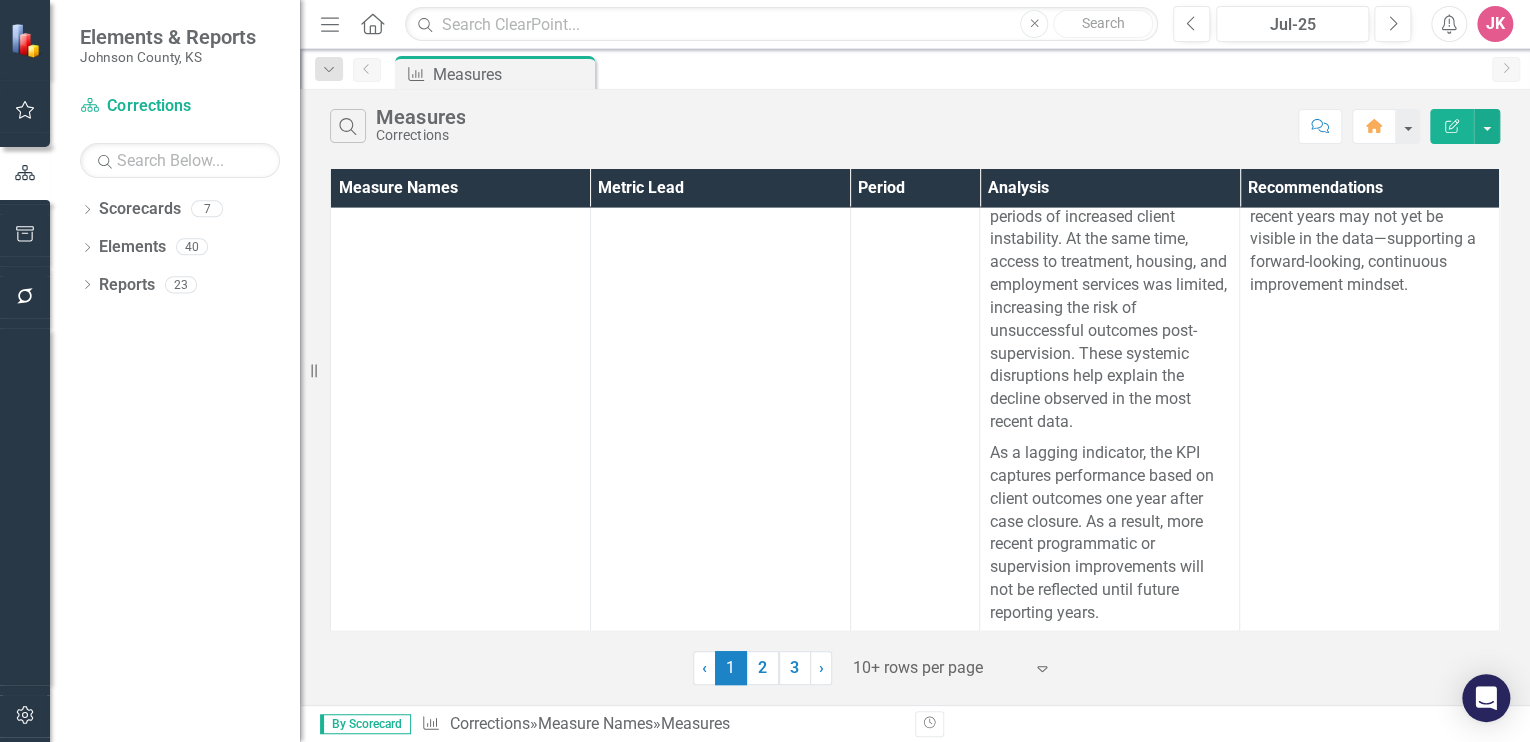 scroll, scrollTop: 2249, scrollLeft: 0, axis: vertical 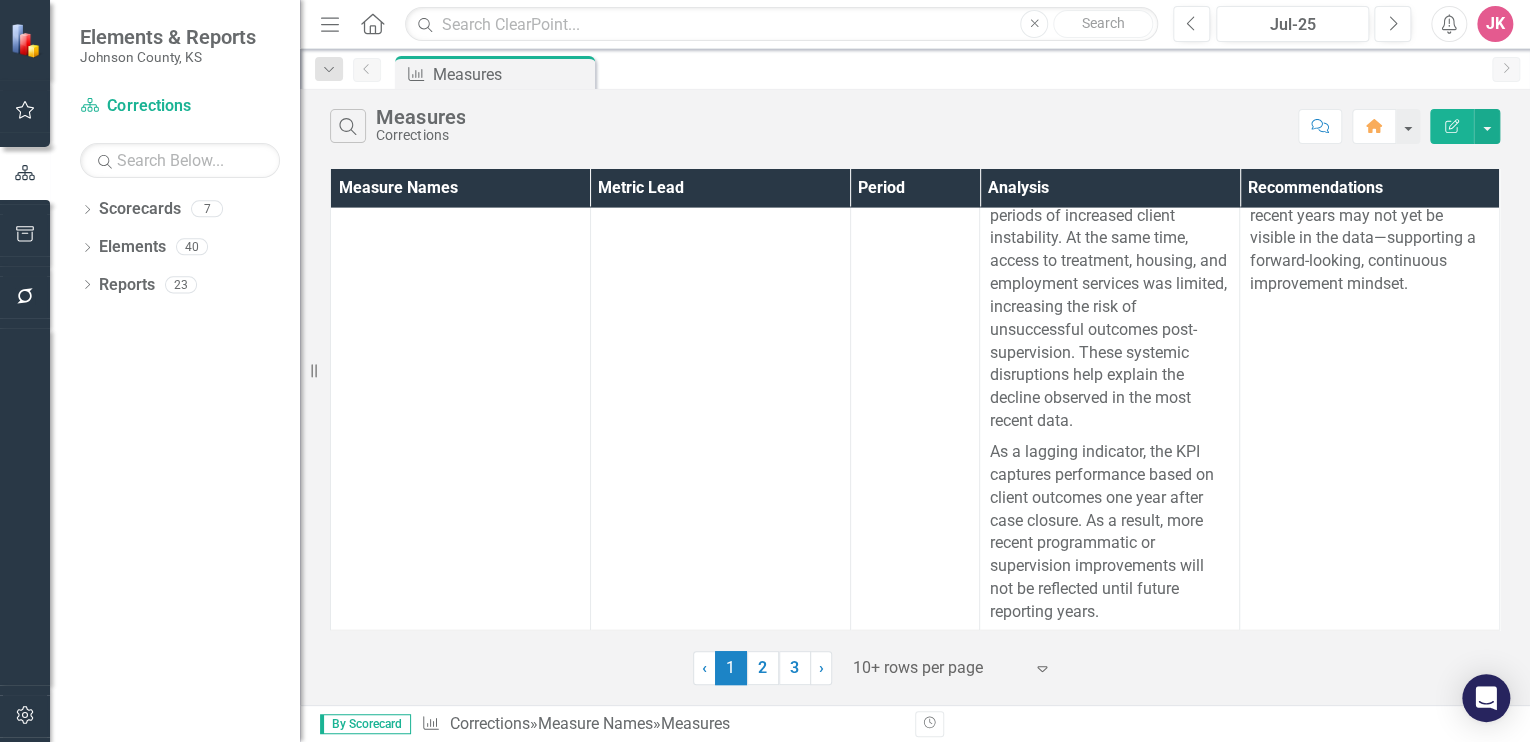click on "2" at bounding box center (763, 668) 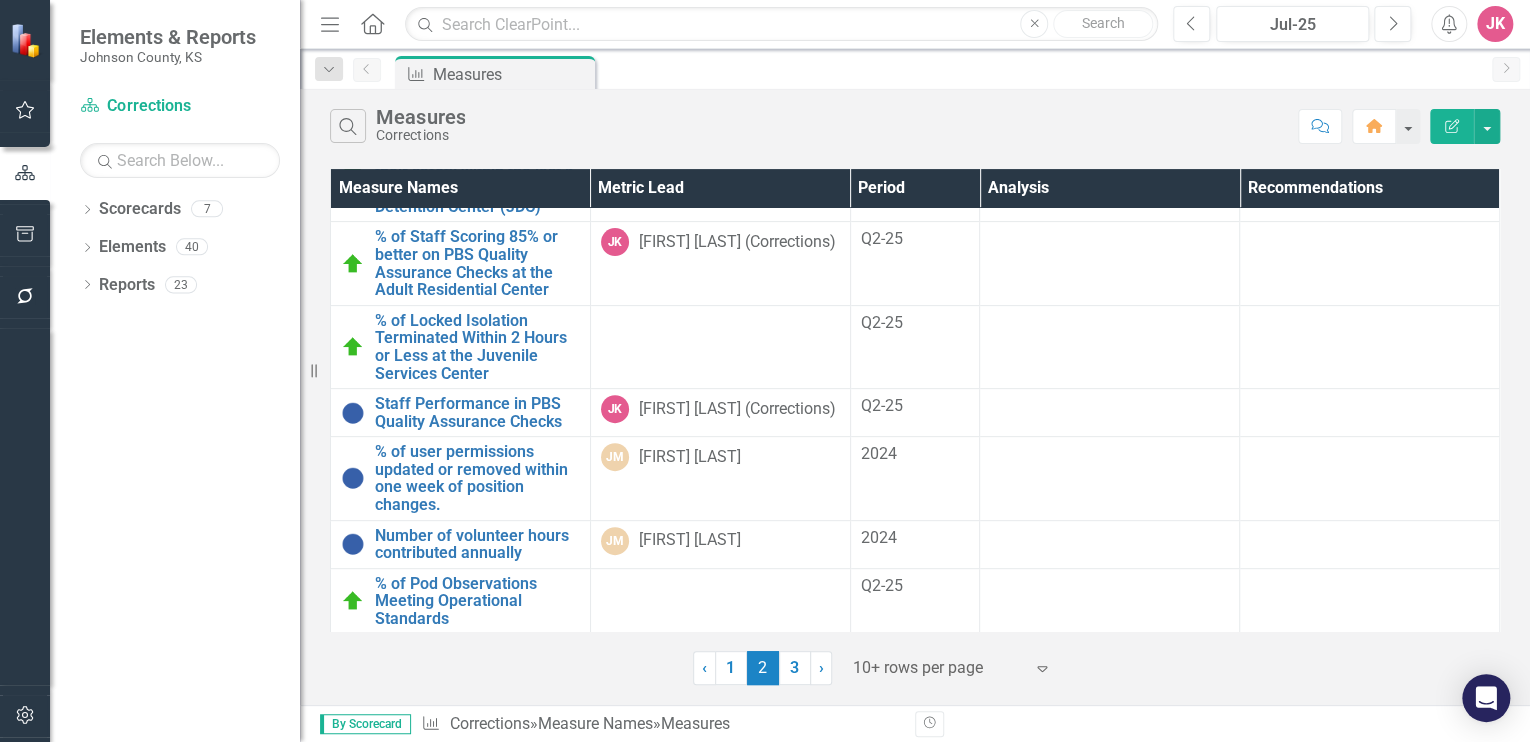 scroll, scrollTop: 320, scrollLeft: 0, axis: vertical 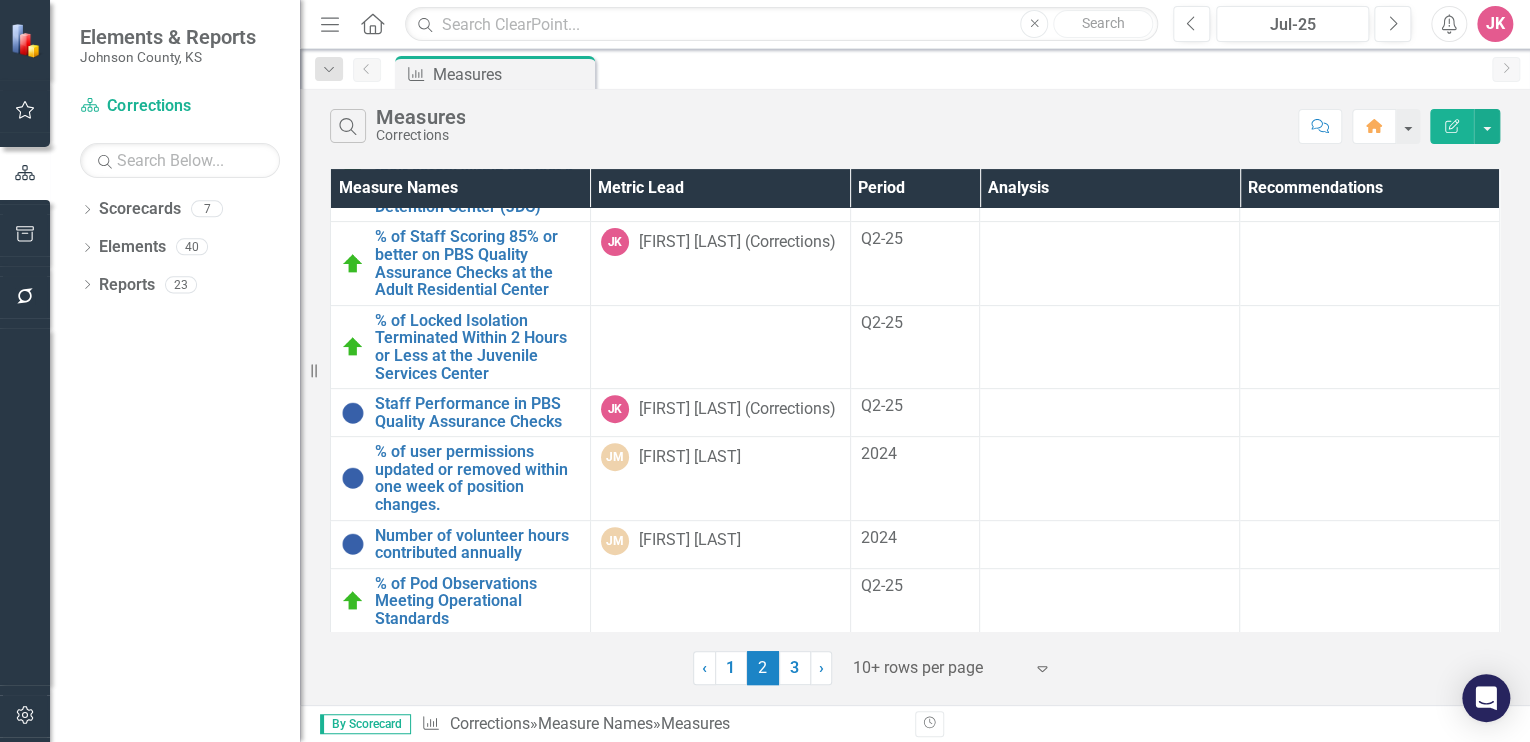click on "3" at bounding box center (795, 668) 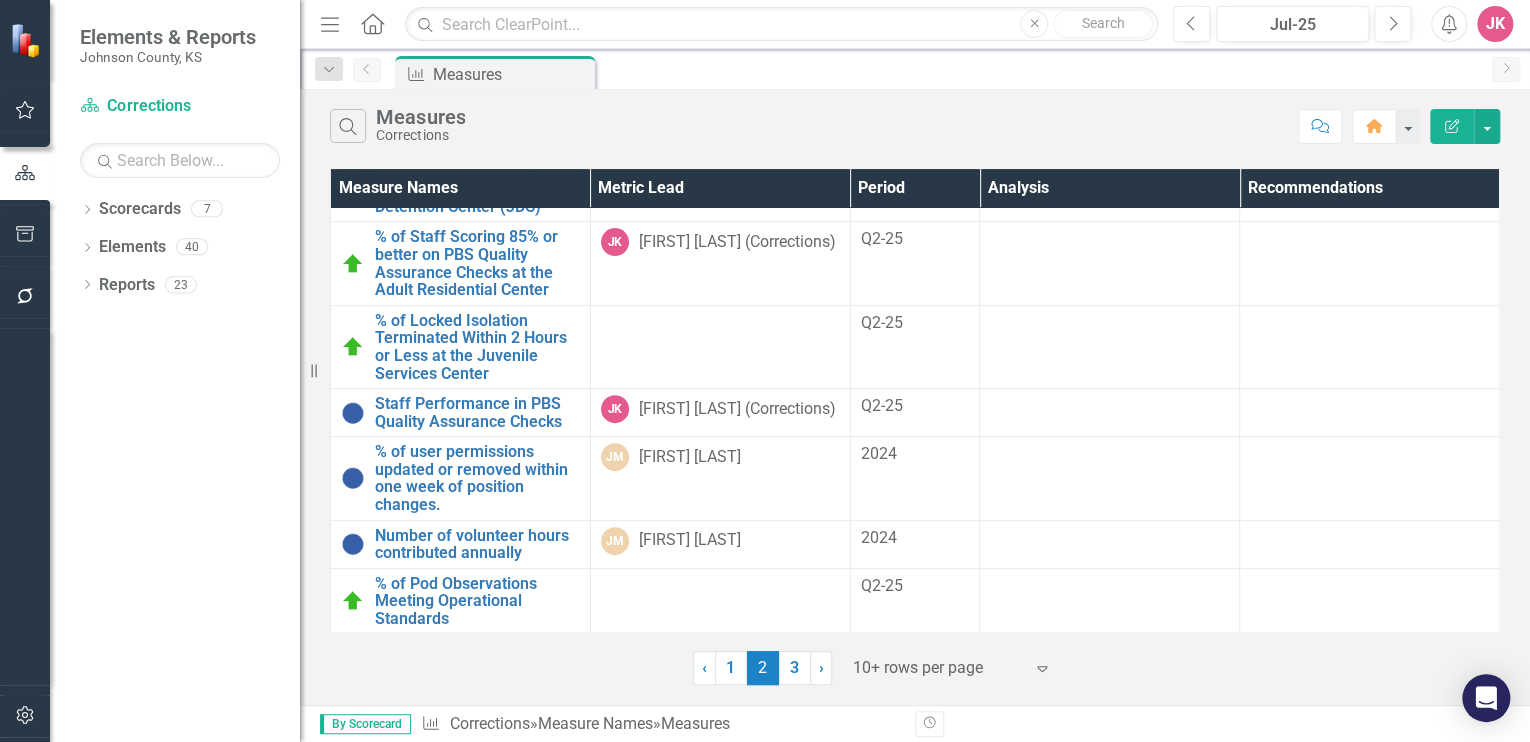 scroll, scrollTop: 0, scrollLeft: 0, axis: both 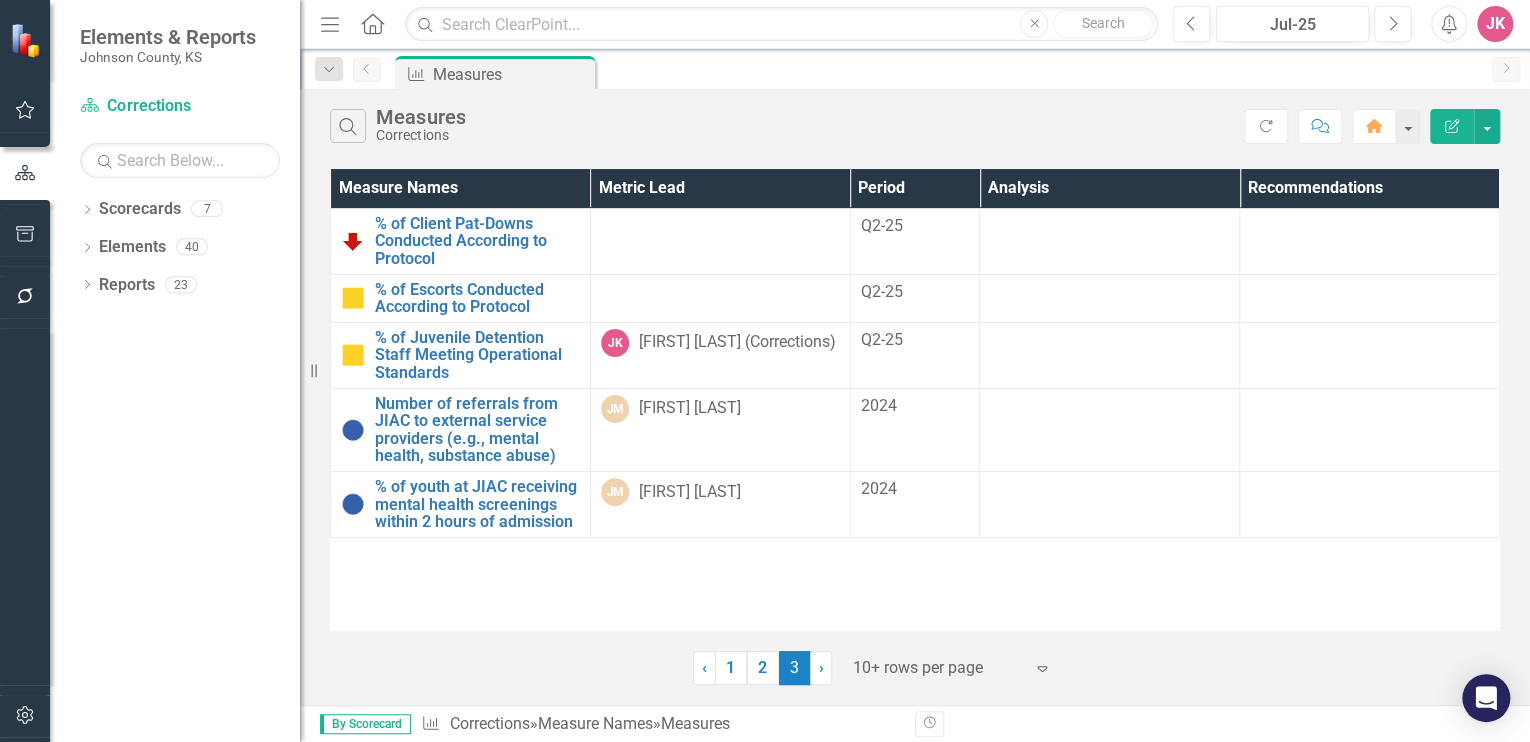 click at bounding box center [720, 293] 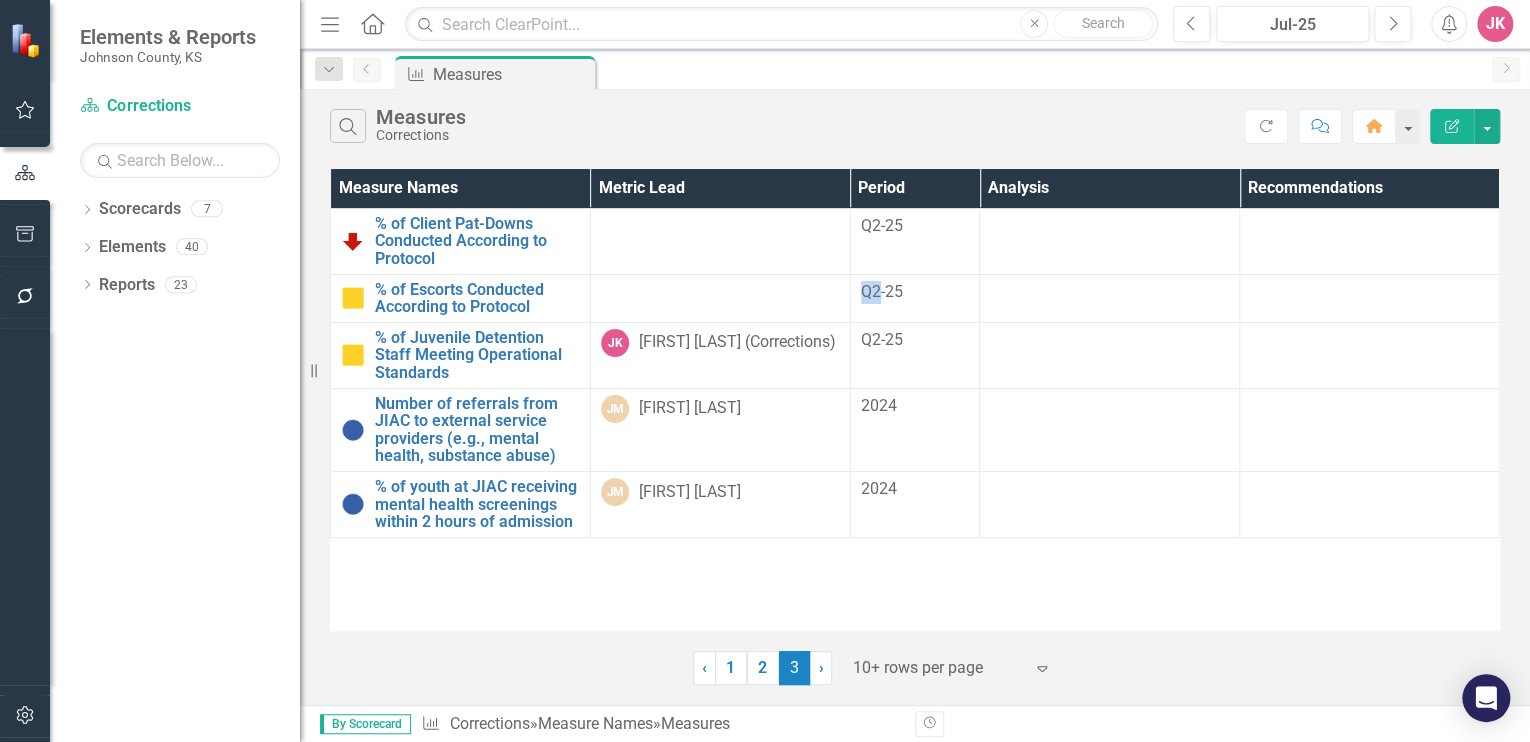 click at bounding box center [720, 293] 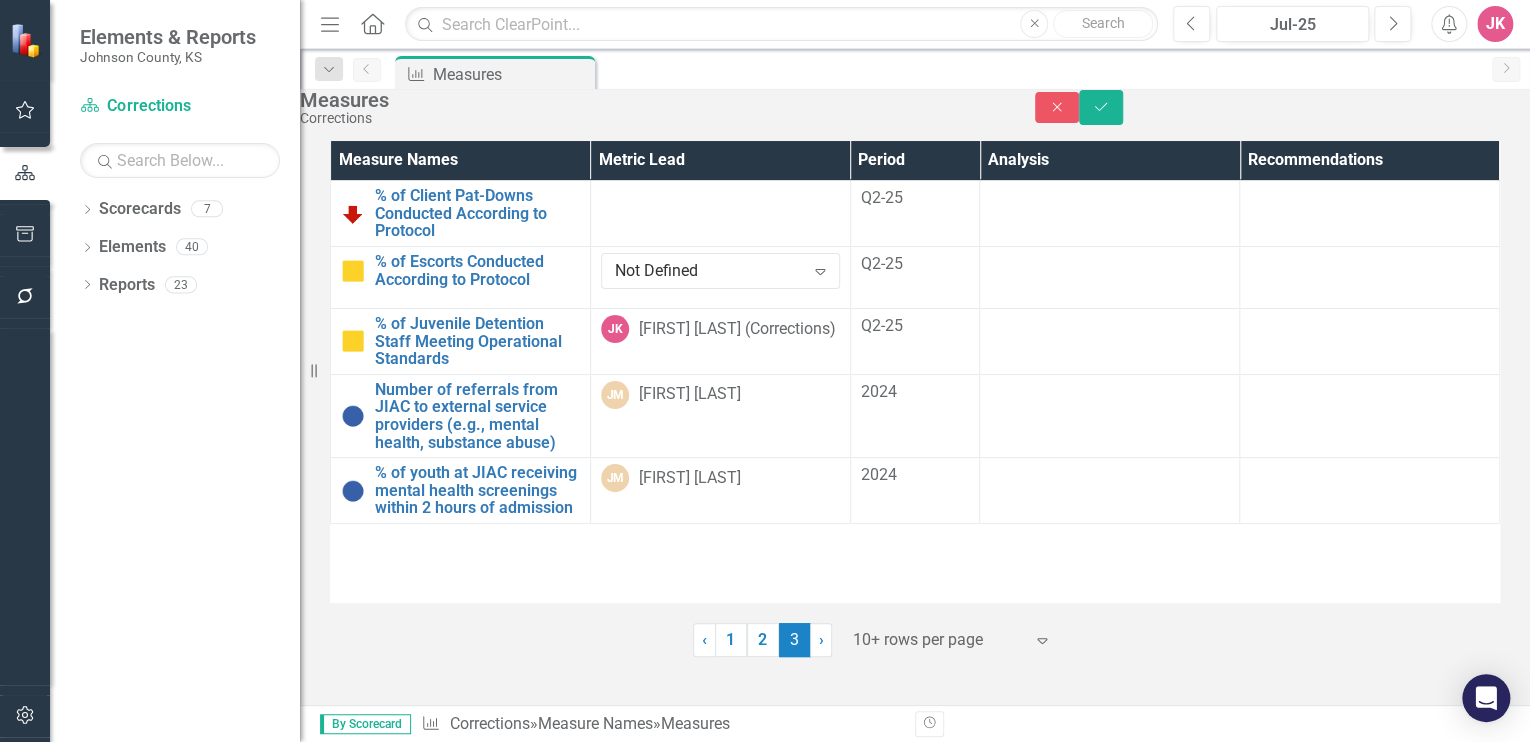 click on "Expand" at bounding box center [820, 271] 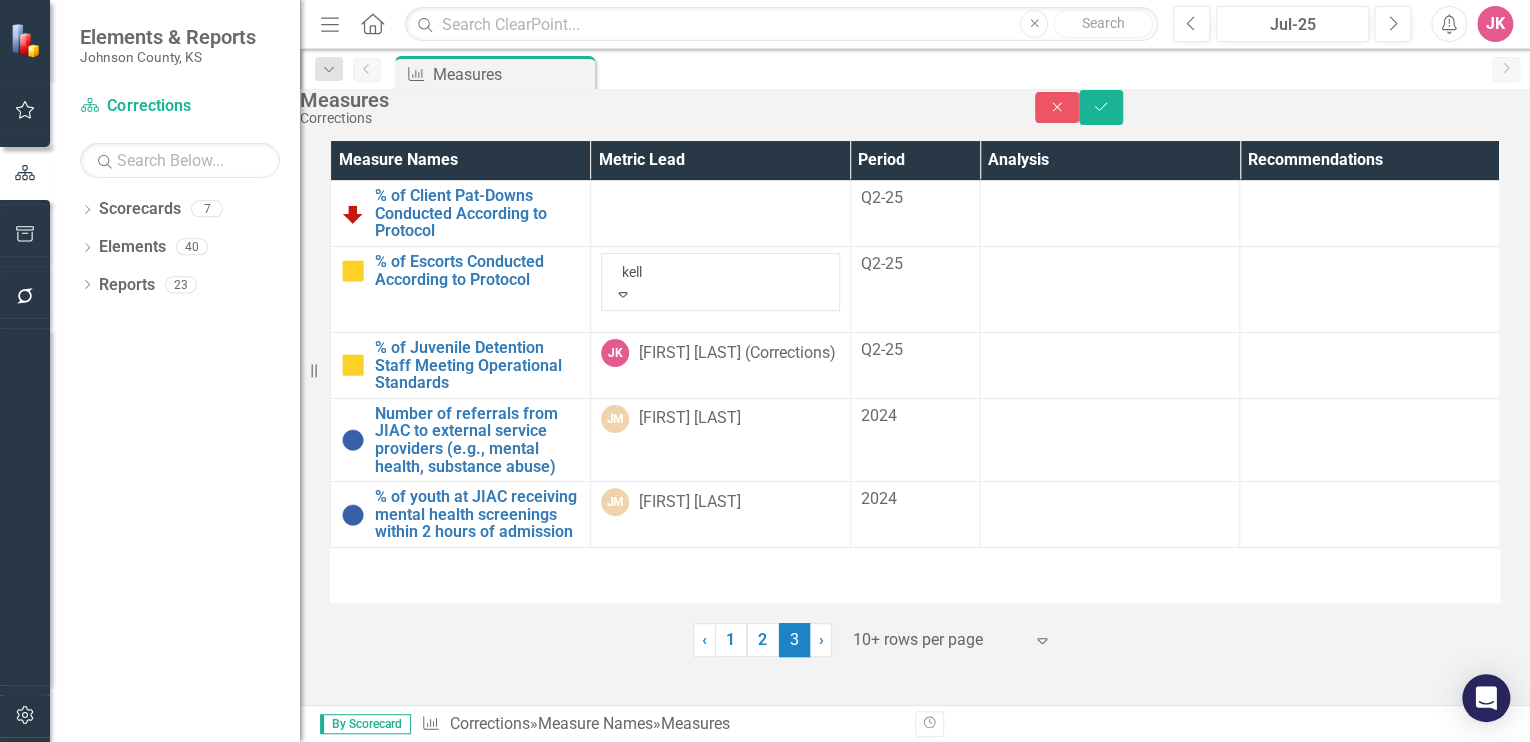 type on "[FIRST]" 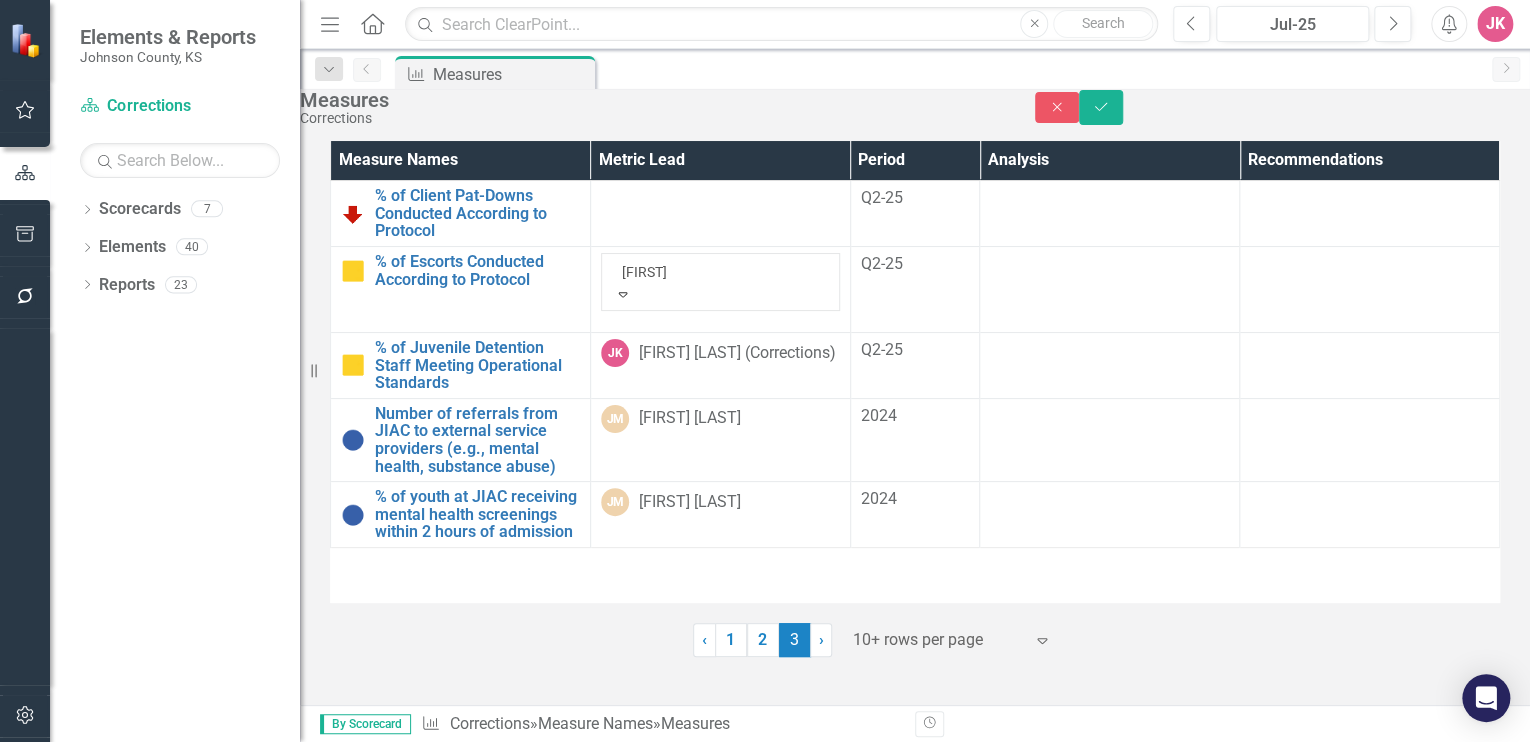 click on "[FIRST]" at bounding box center (76, 775) 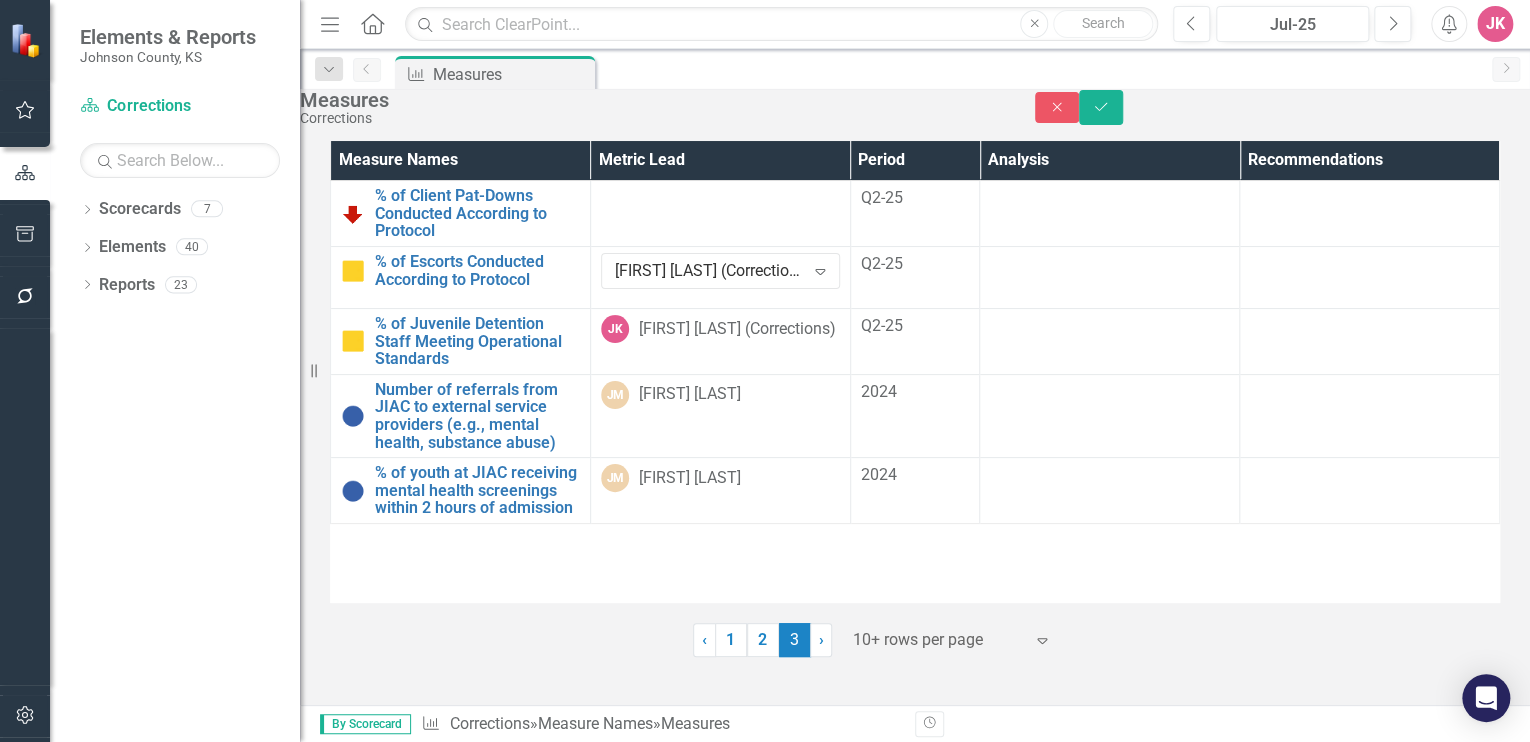click at bounding box center (720, 199) 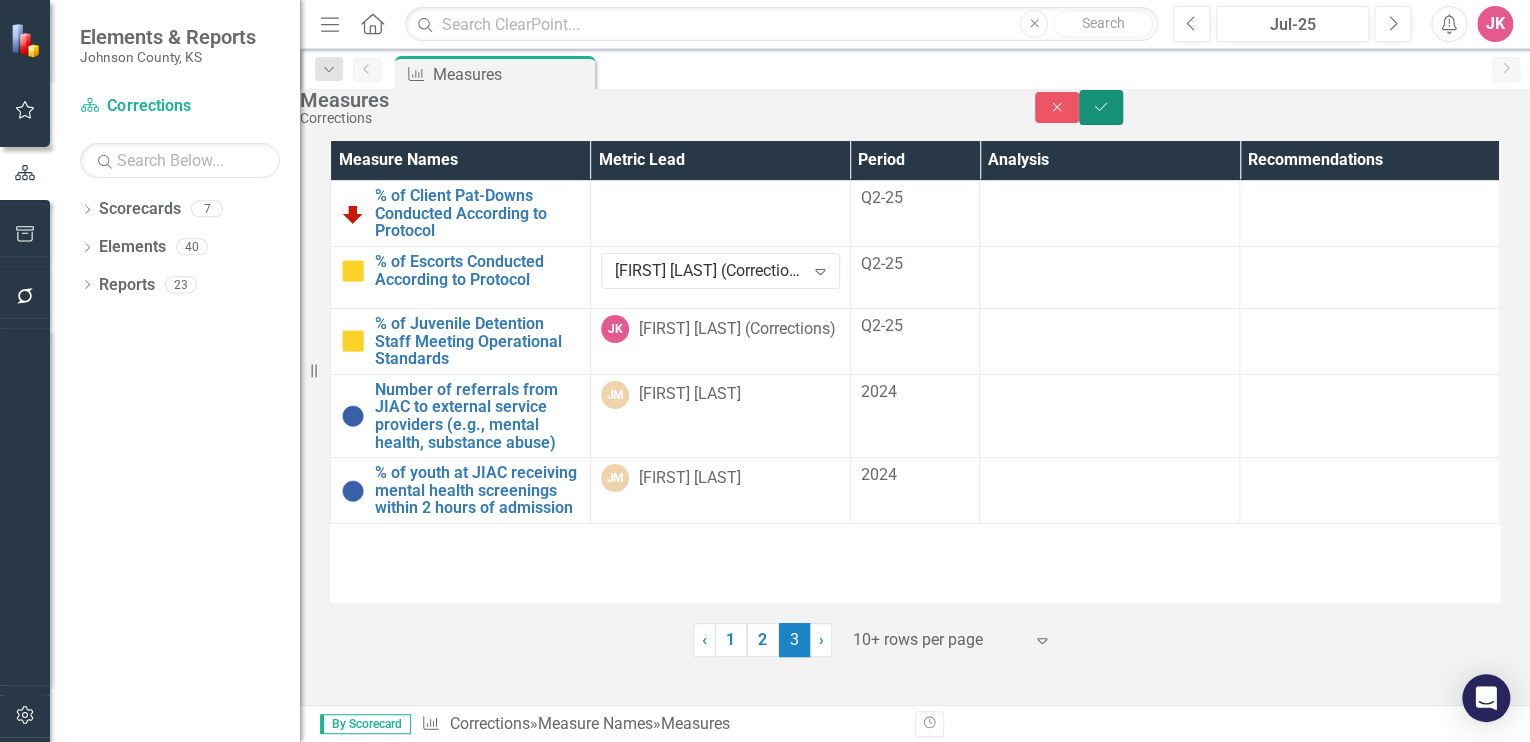 click on "Save" at bounding box center (1101, 107) 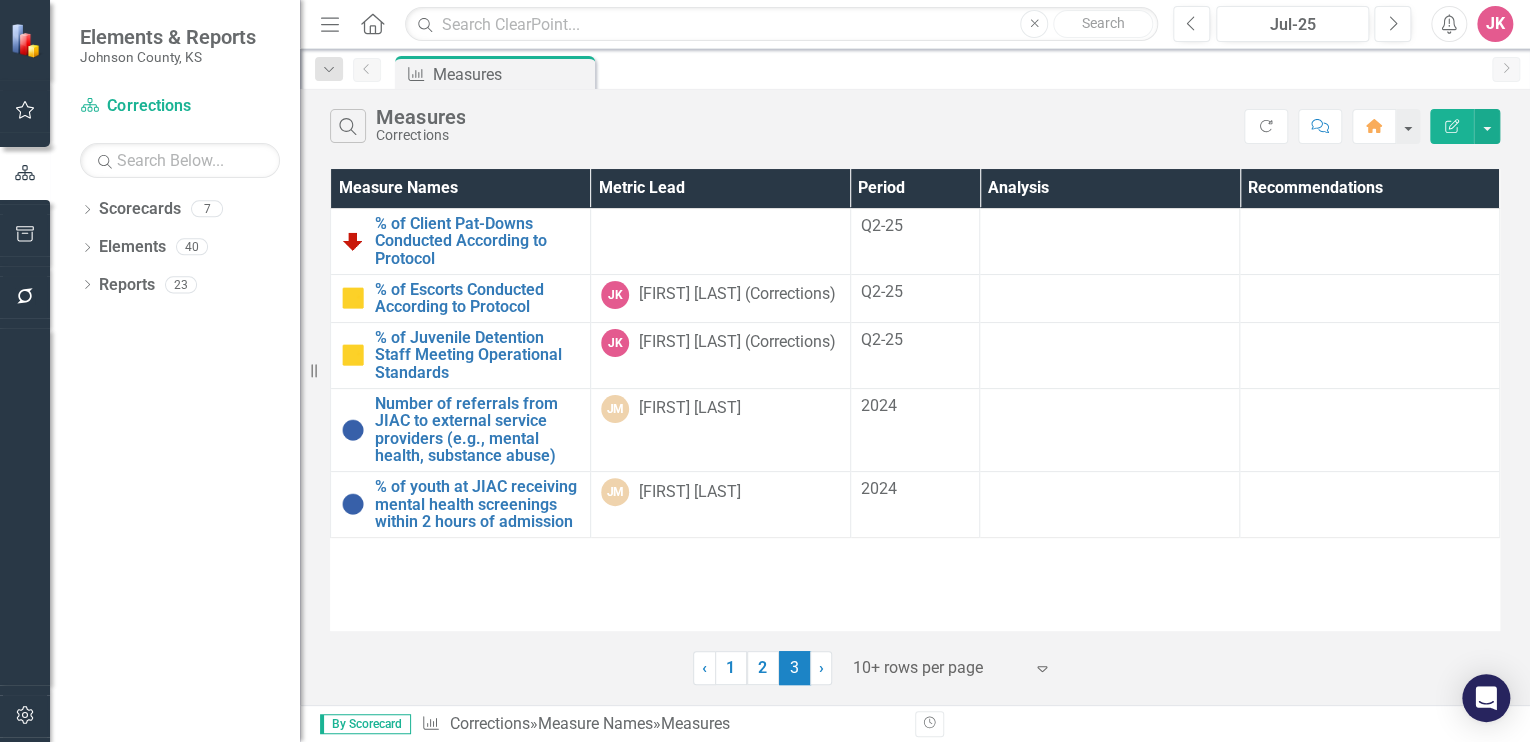 click at bounding box center [720, 241] 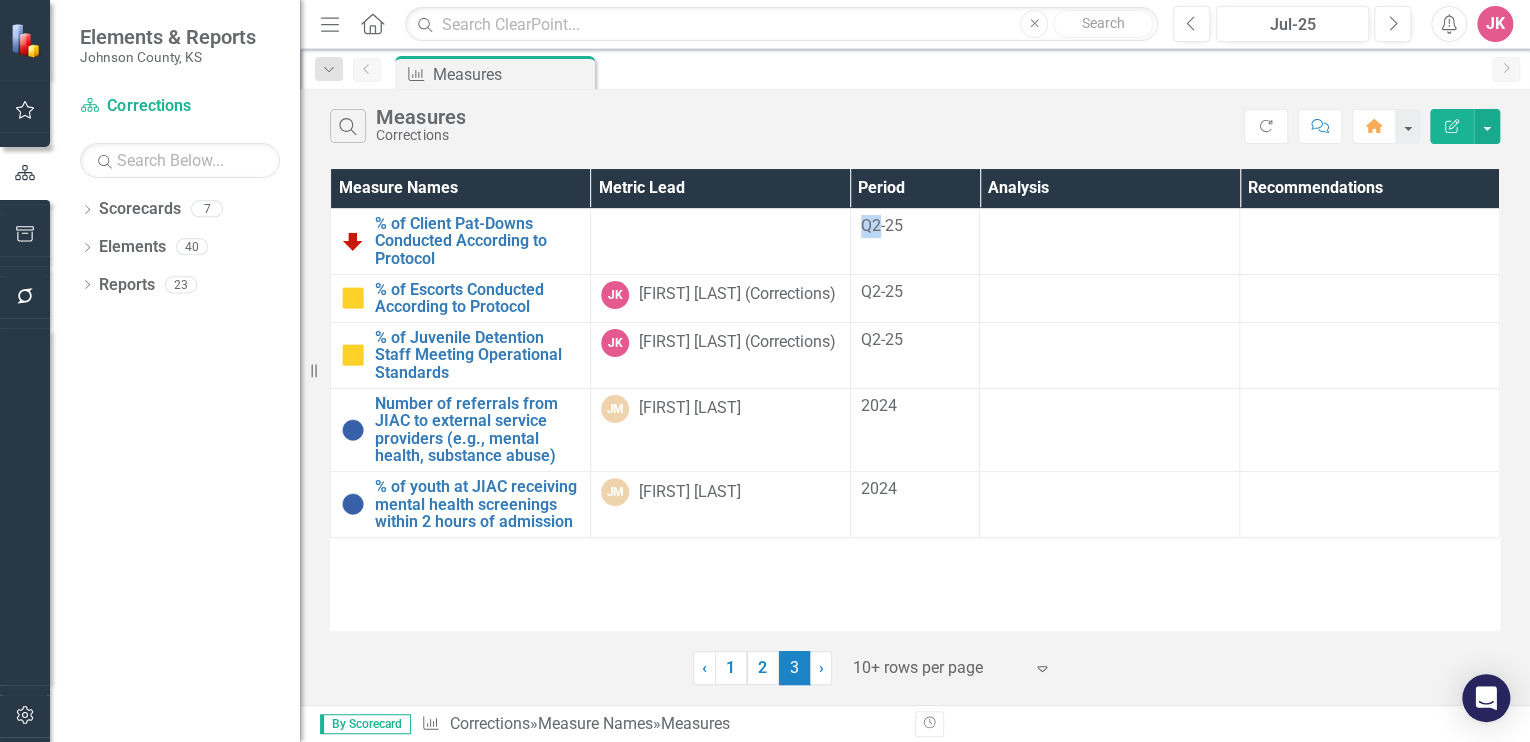 click at bounding box center (720, 241) 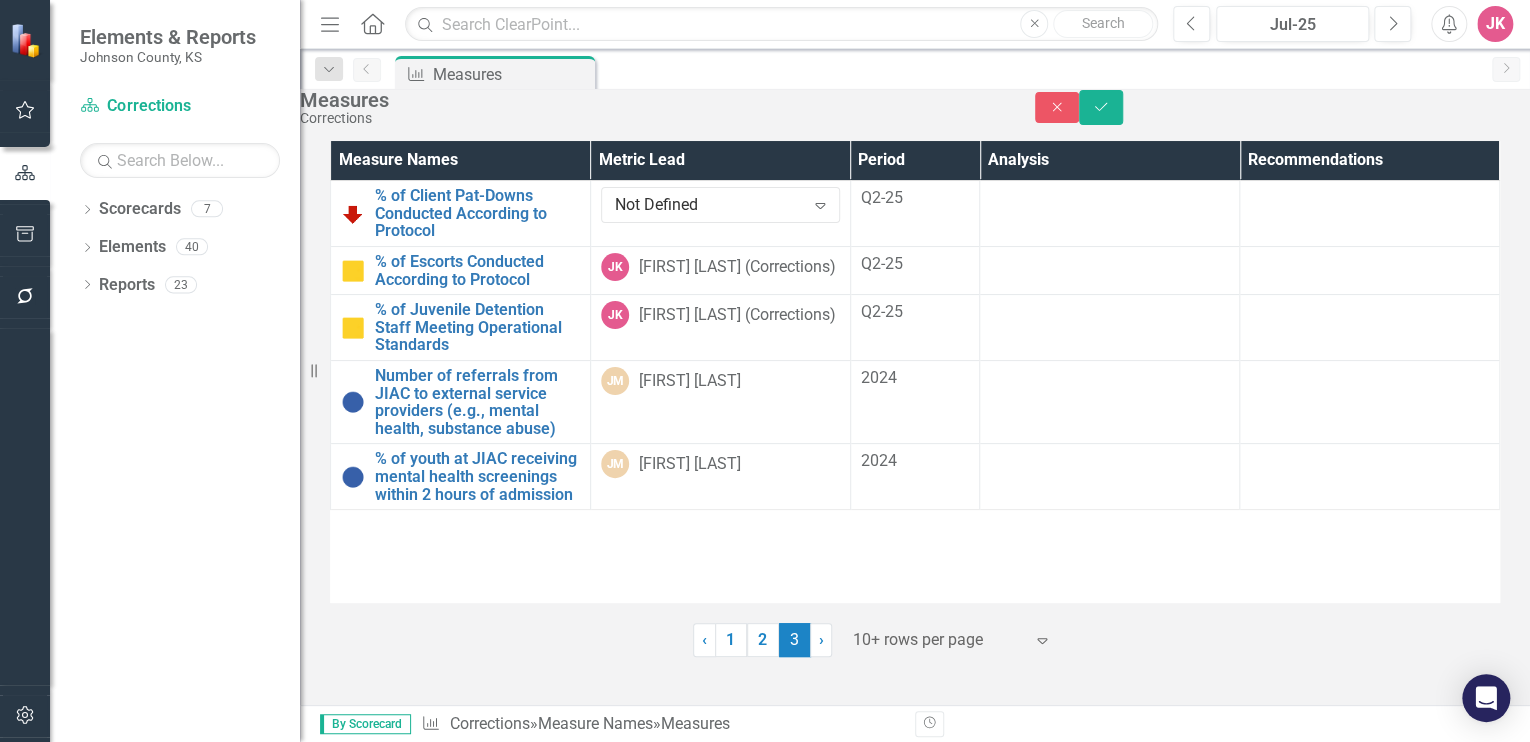 click on "Not Defined" at bounding box center [709, 205] 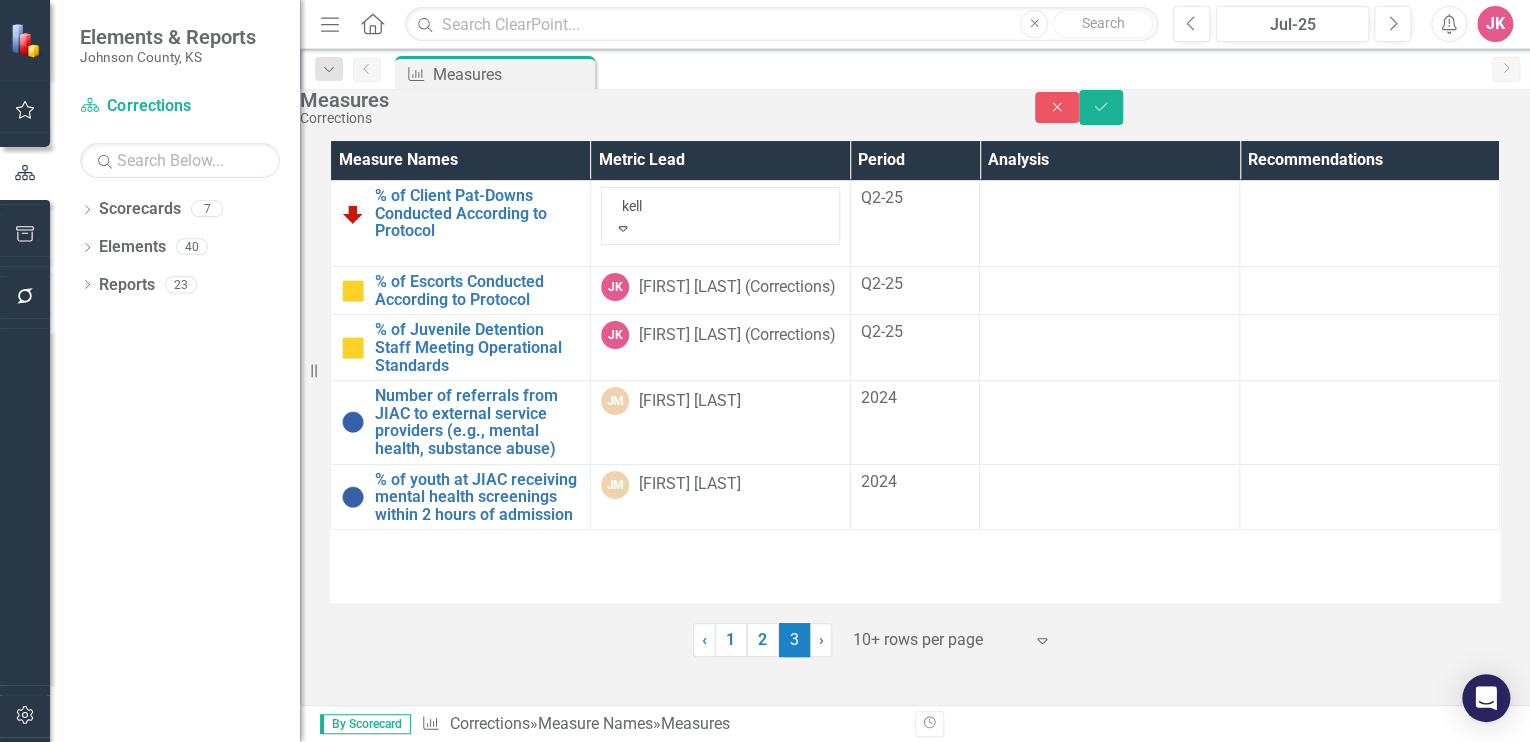 type on "[FIRST]" 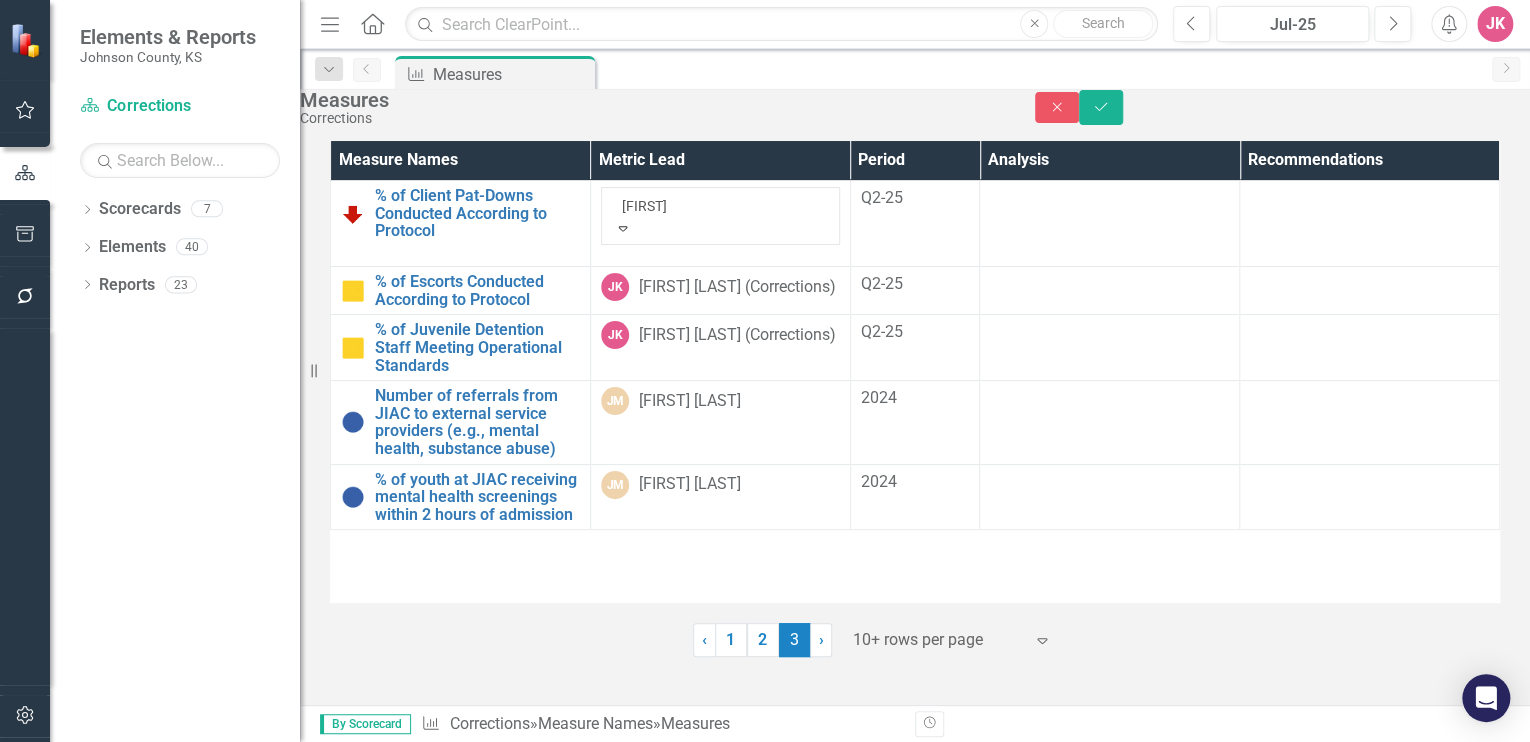 click on "[FIRST] [LAST] (Corrections)" at bounding box center (124, 775) 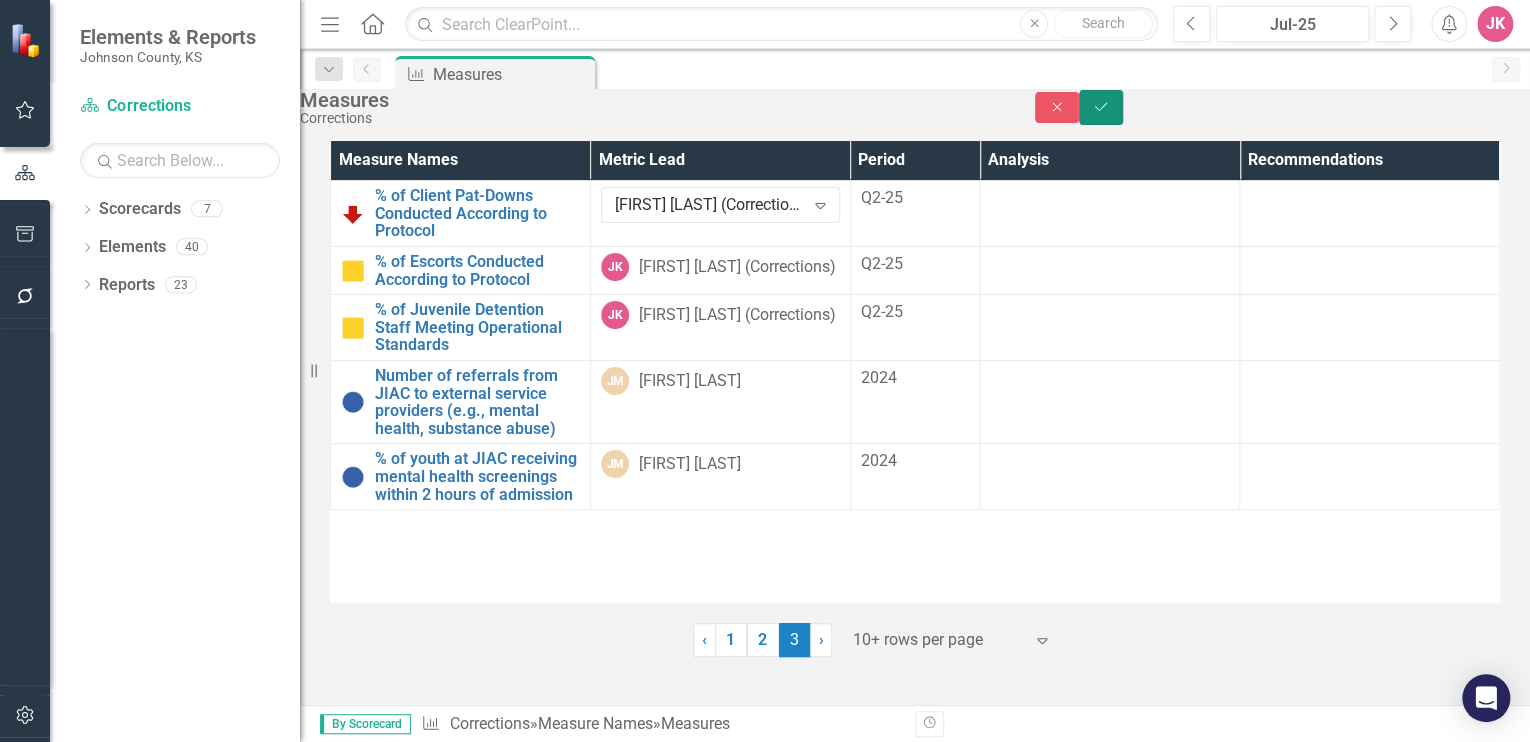 click on "Save" at bounding box center [1101, 107] 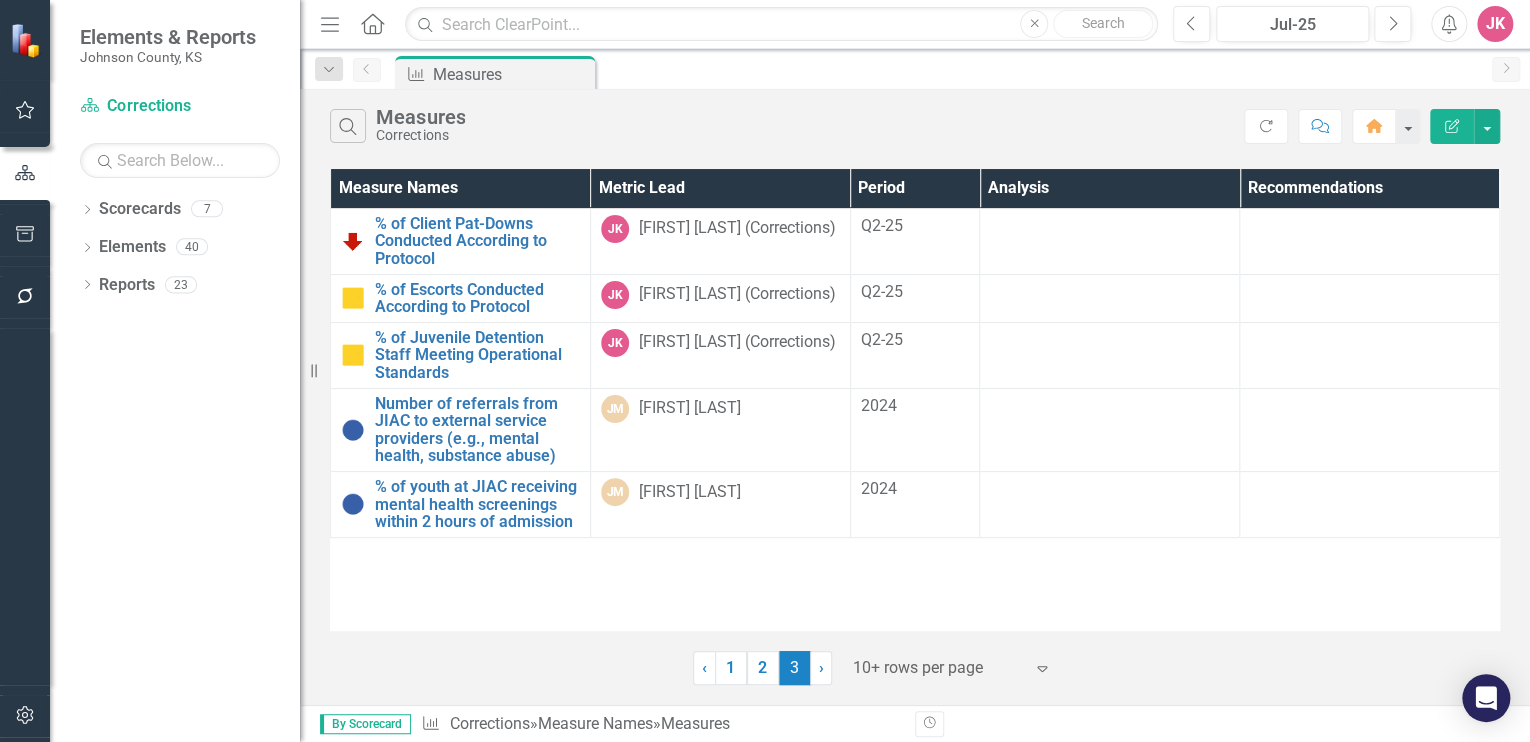 click on "2" at bounding box center (763, 668) 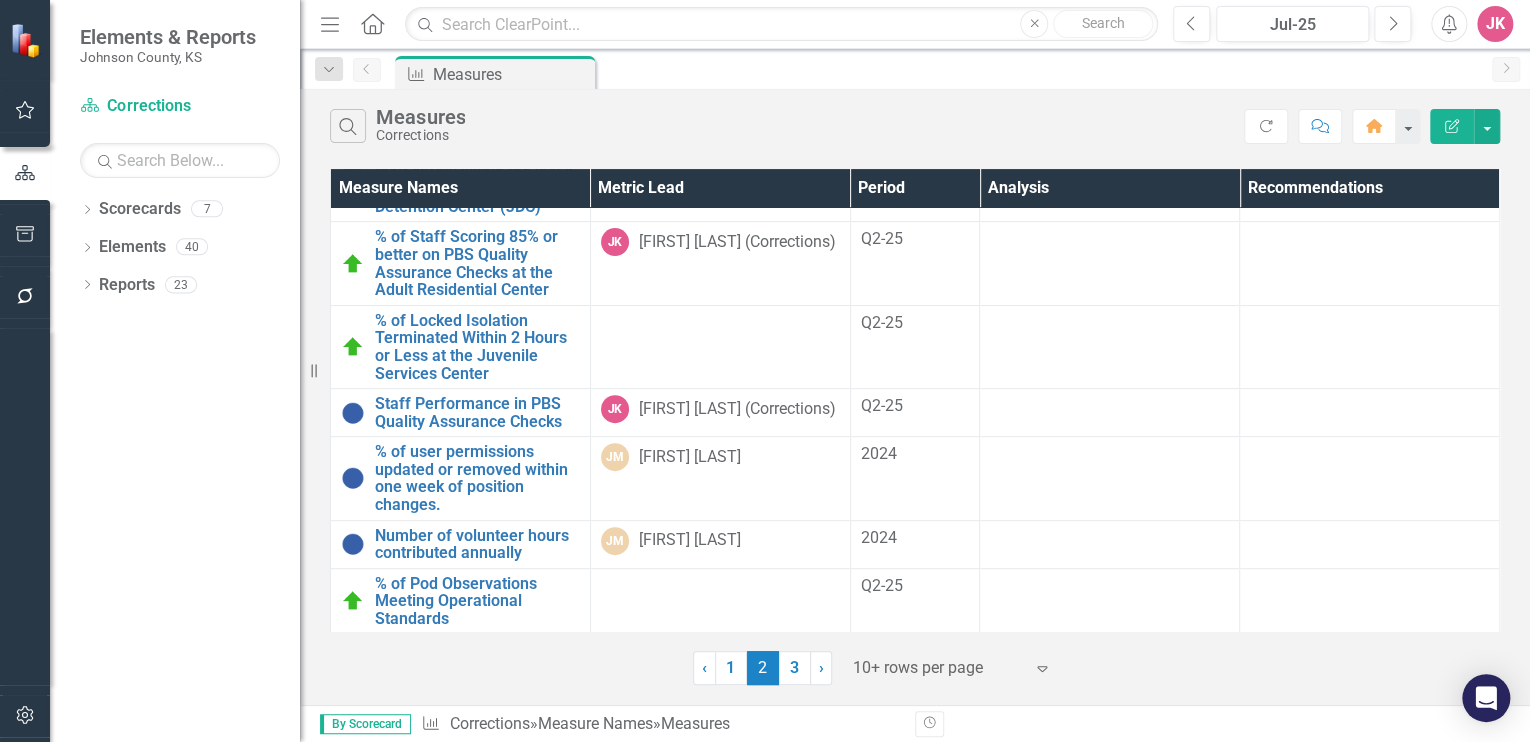 scroll, scrollTop: 320, scrollLeft: 0, axis: vertical 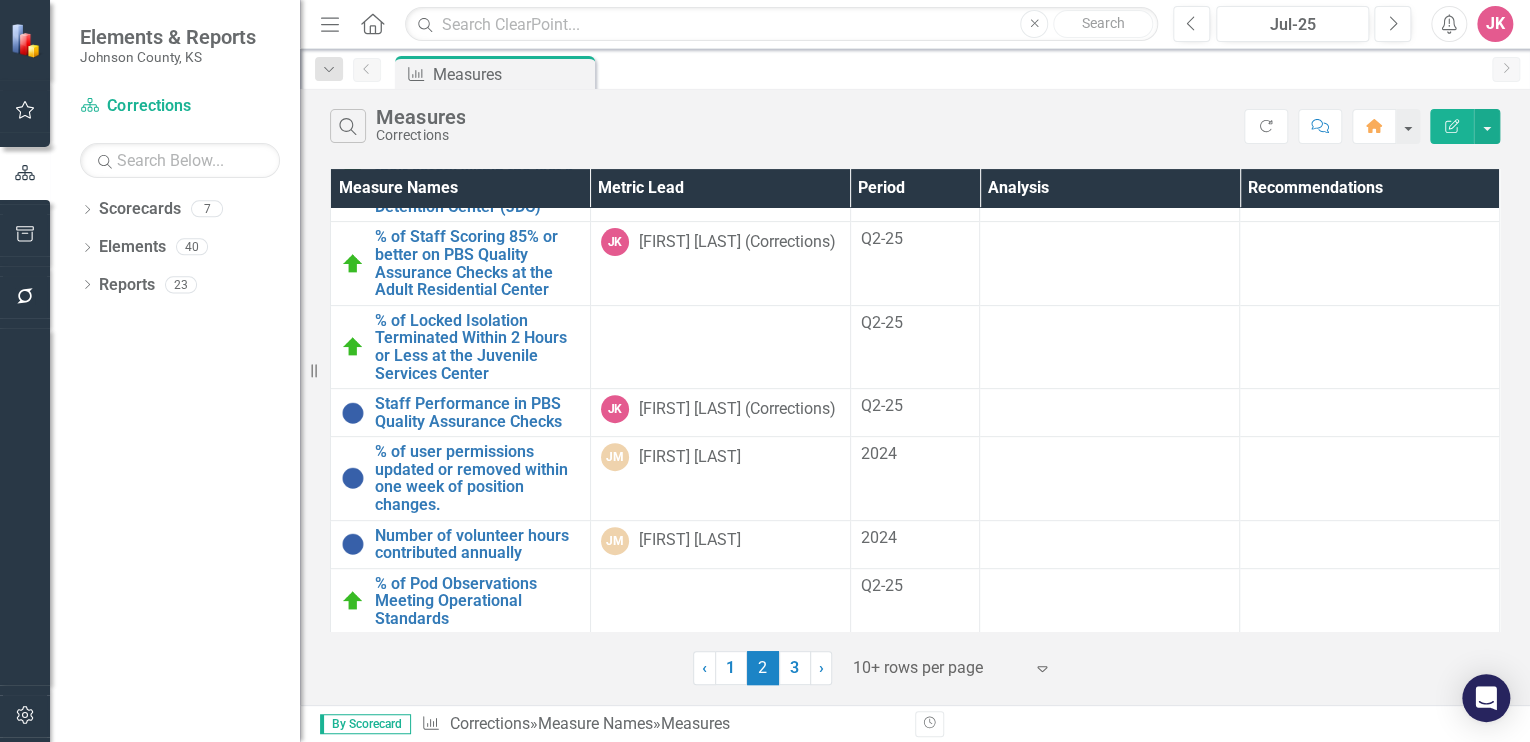 click at bounding box center (720, 346) 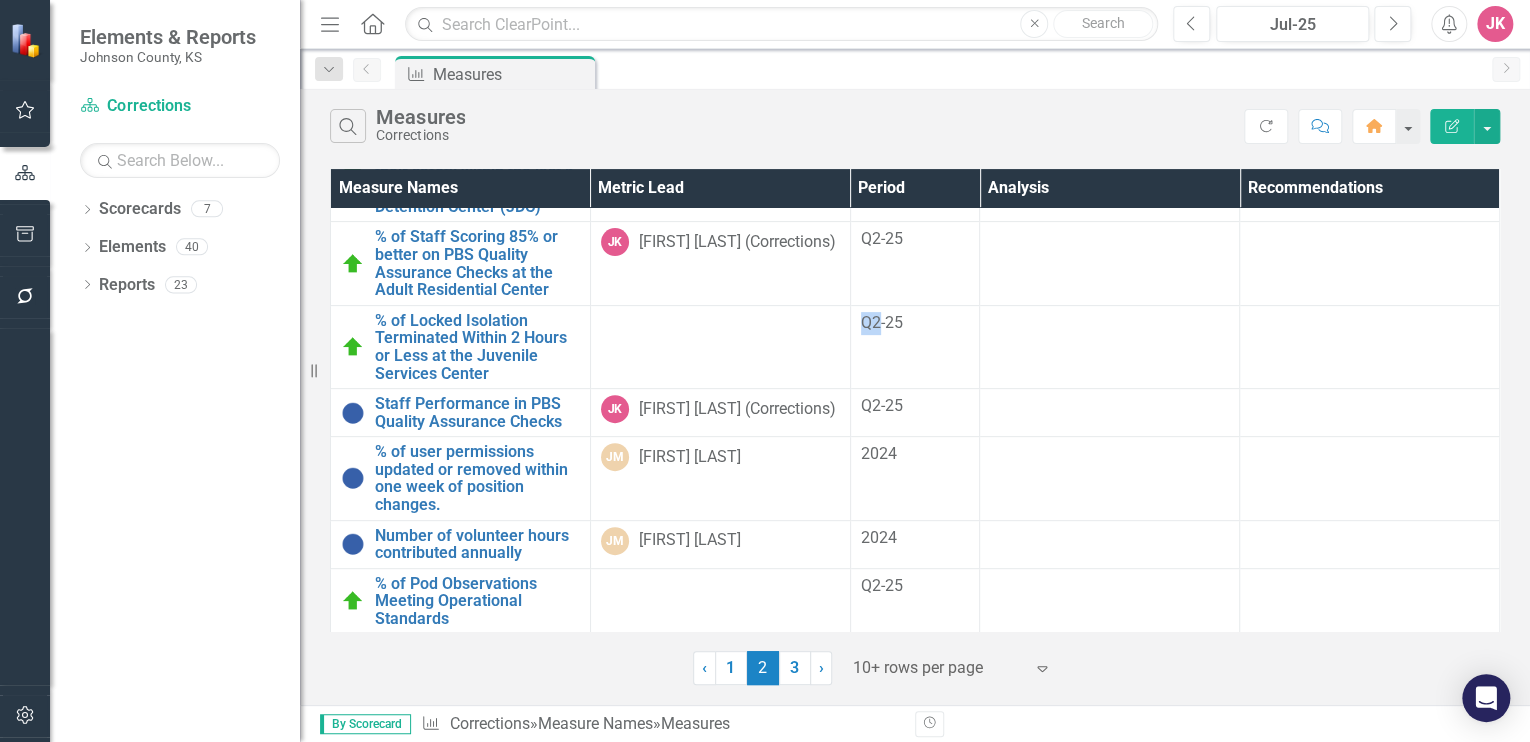click at bounding box center [720, 346] 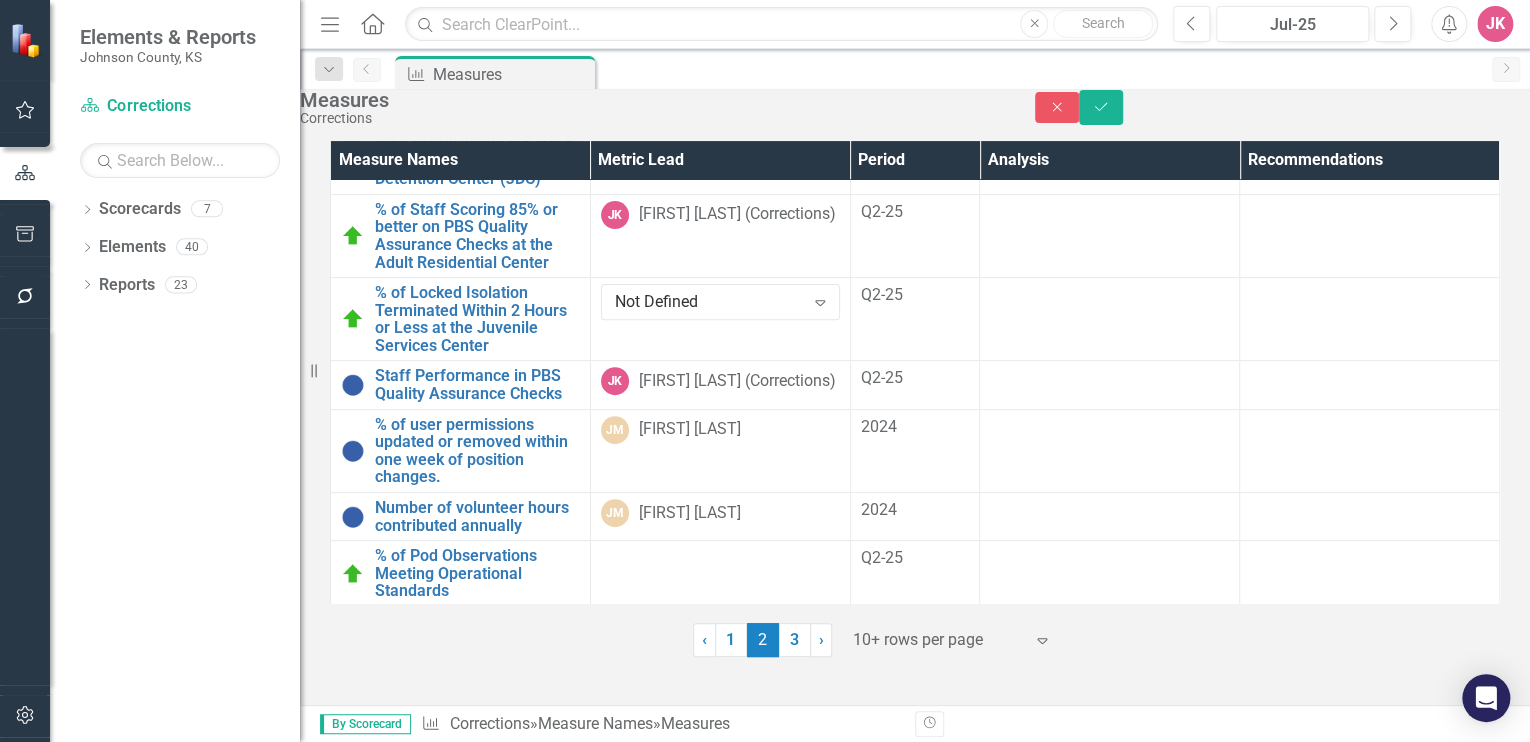 click on "Not Defined" at bounding box center (709, 302) 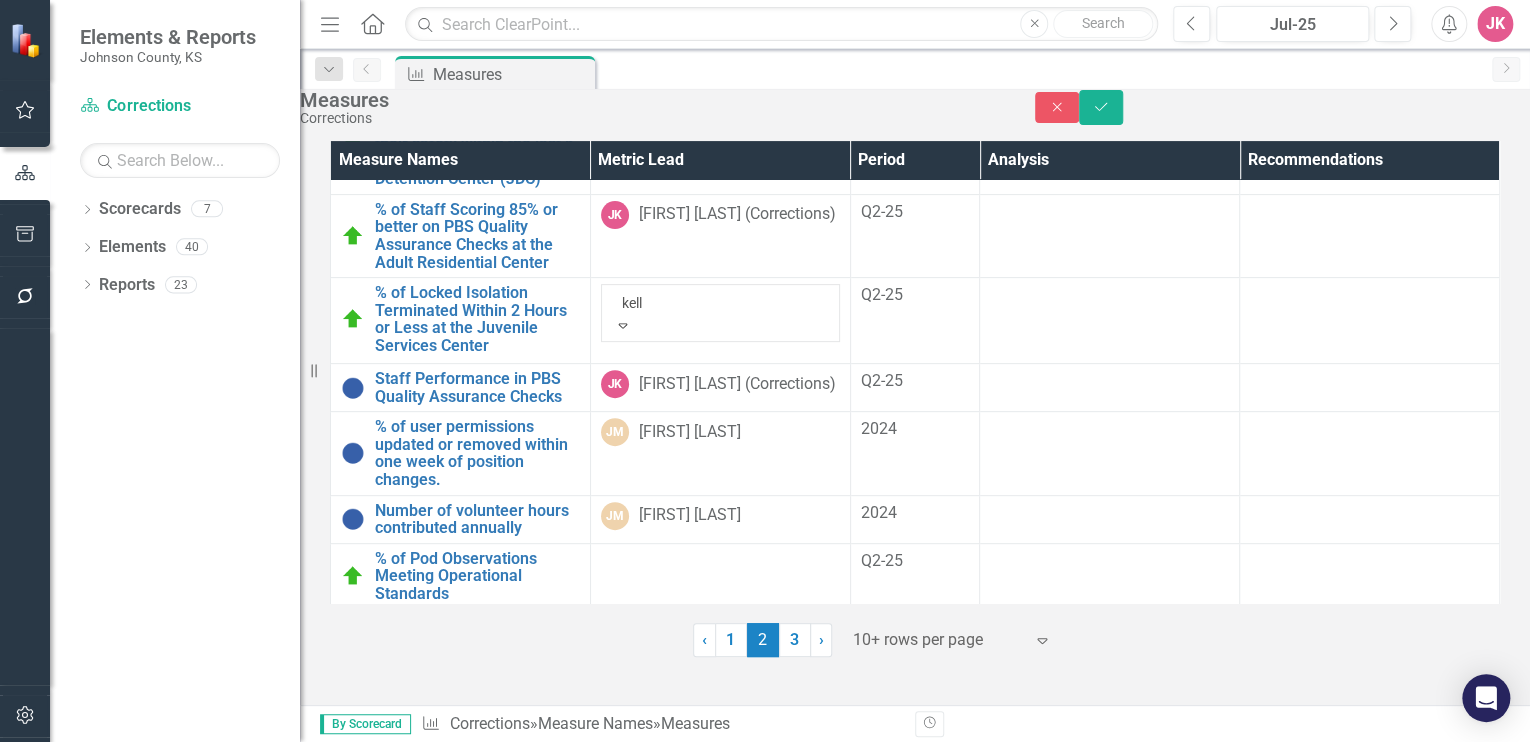 type on "[FIRST]" 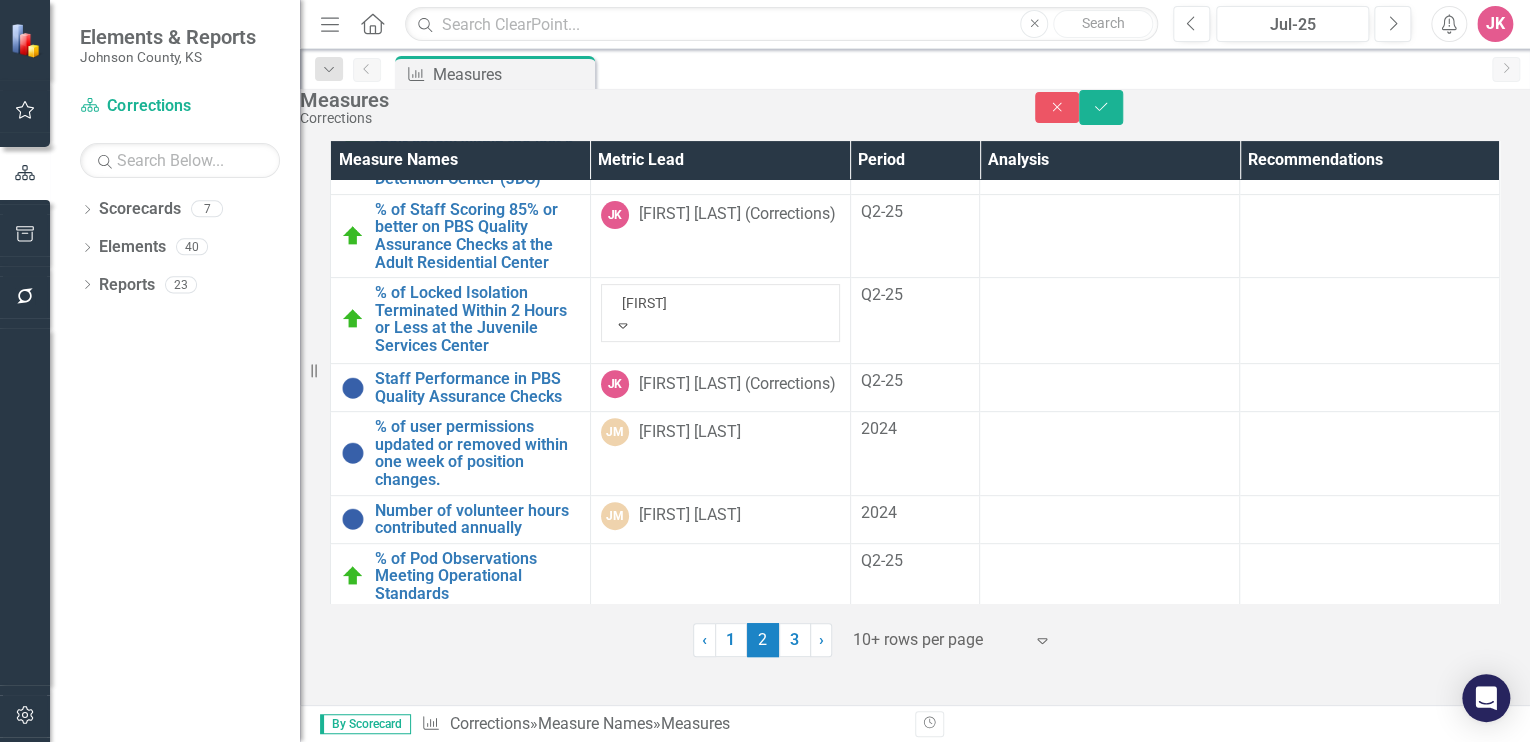 click on "[FIRST] [LAST] (Corrections)" at bounding box center [124, 775] 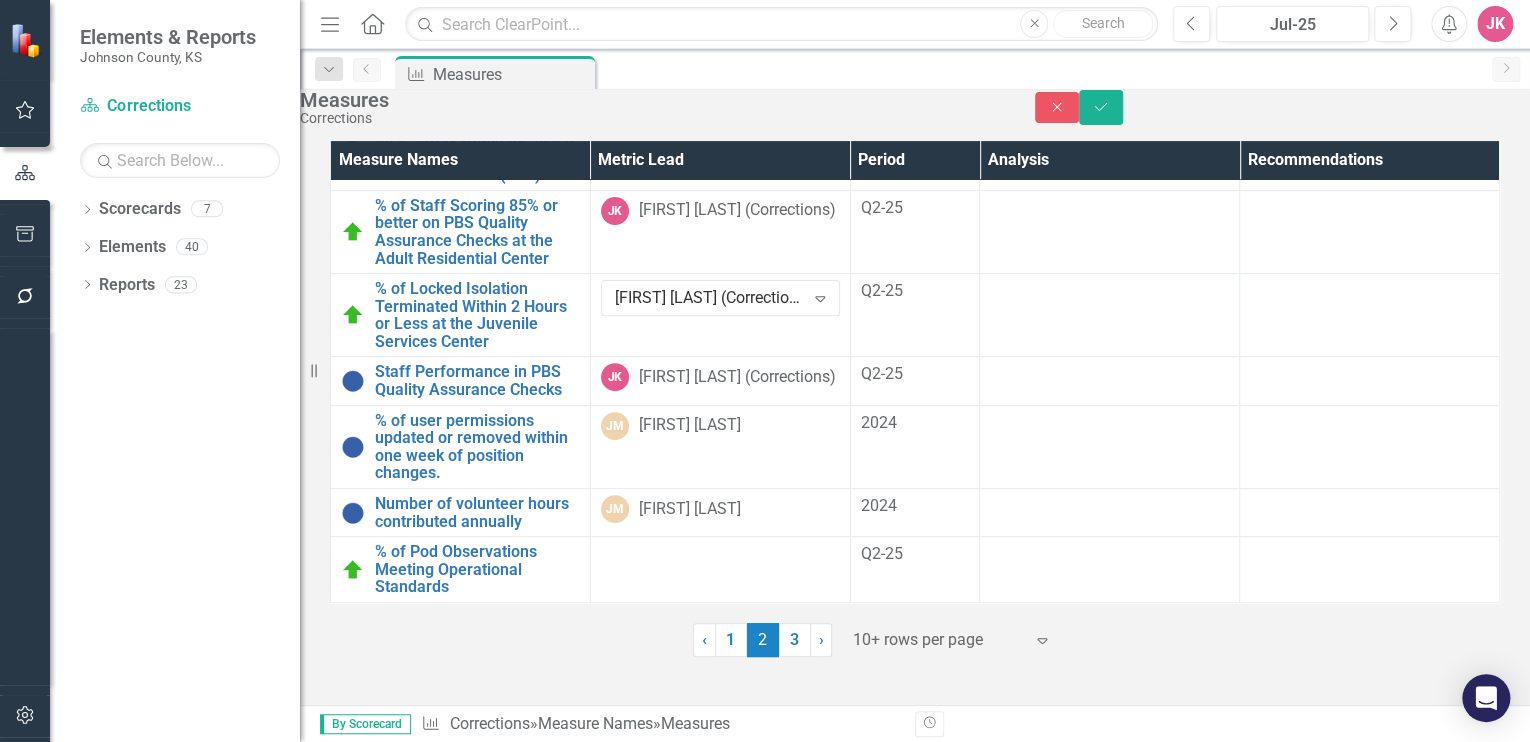 scroll, scrollTop: 336, scrollLeft: 0, axis: vertical 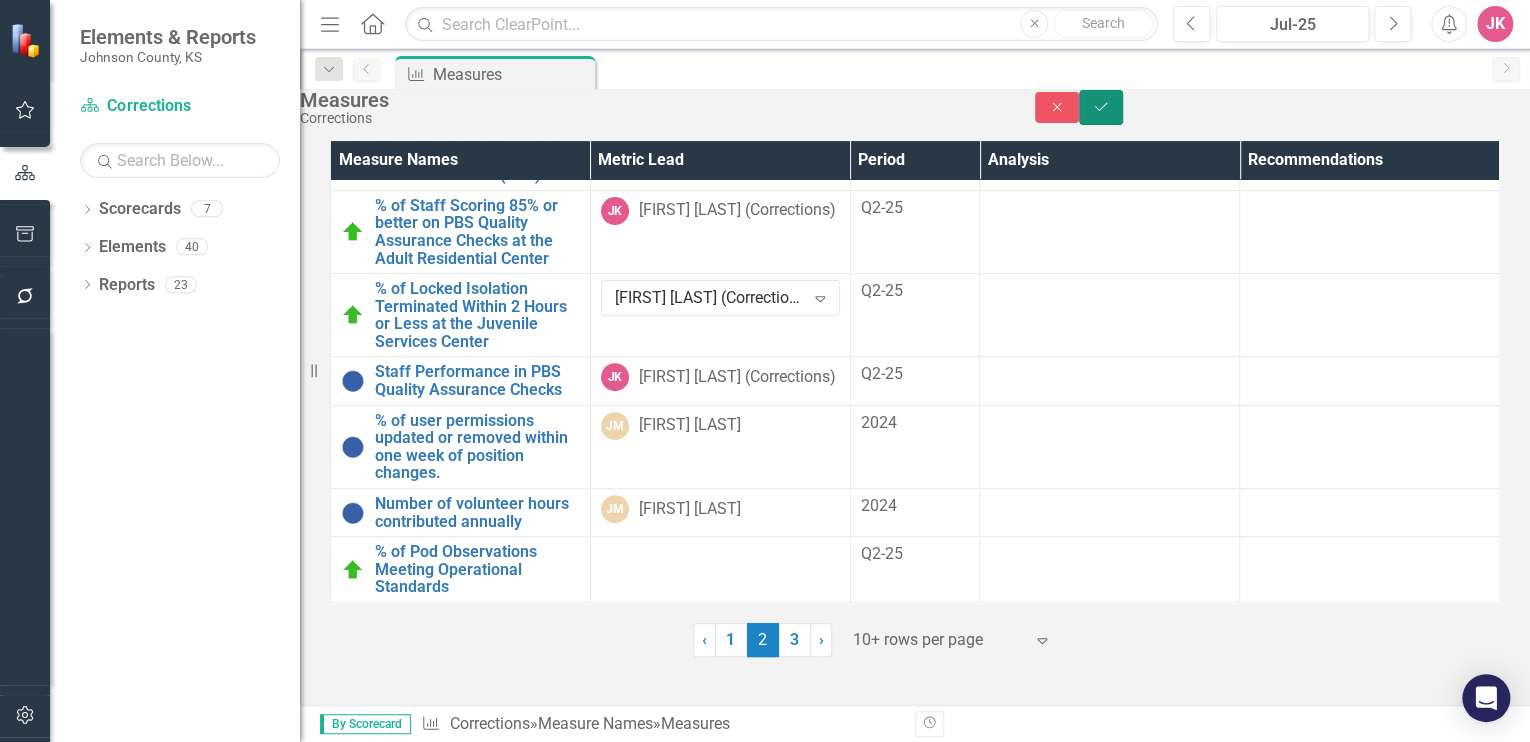 click on "Save" at bounding box center (1101, 107) 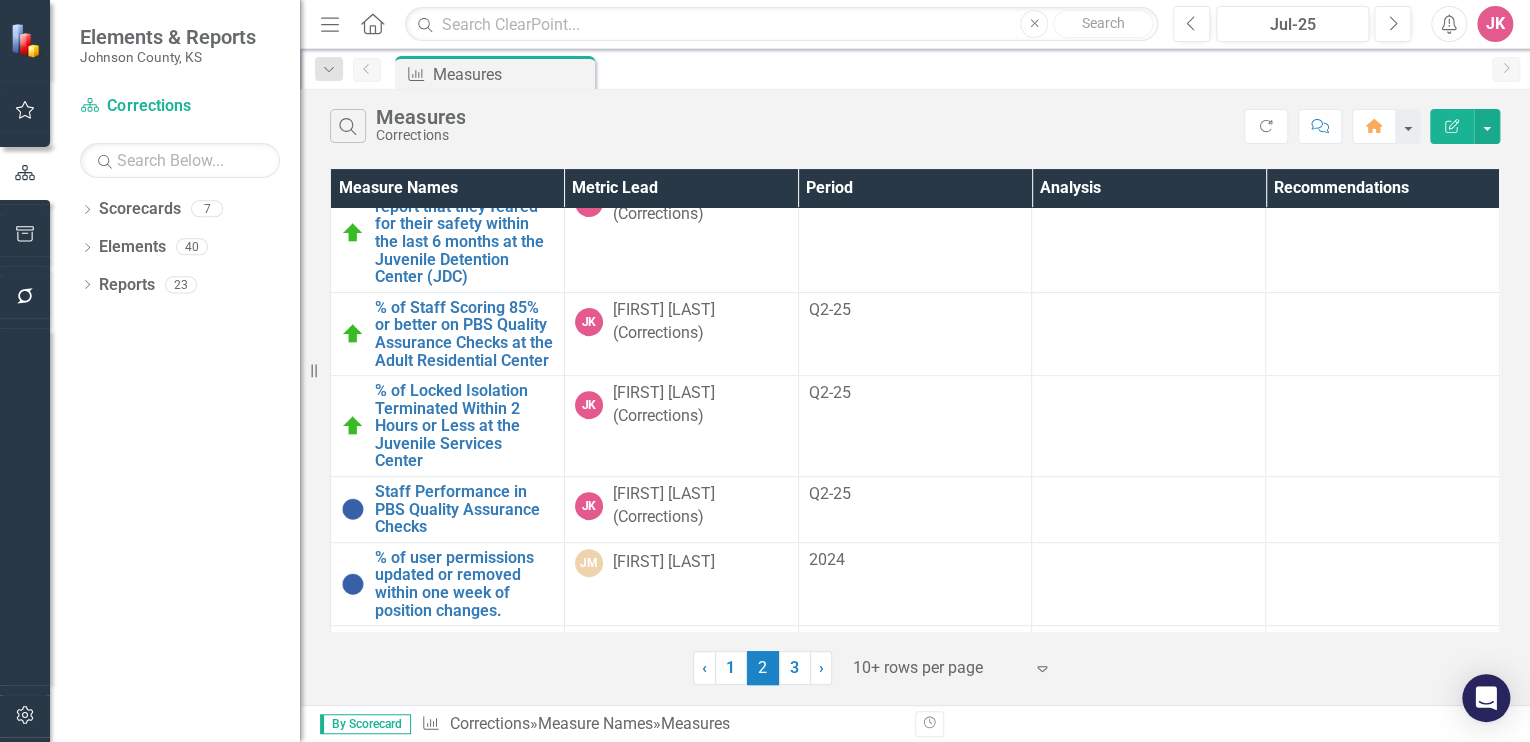 scroll, scrollTop: 320, scrollLeft: 0, axis: vertical 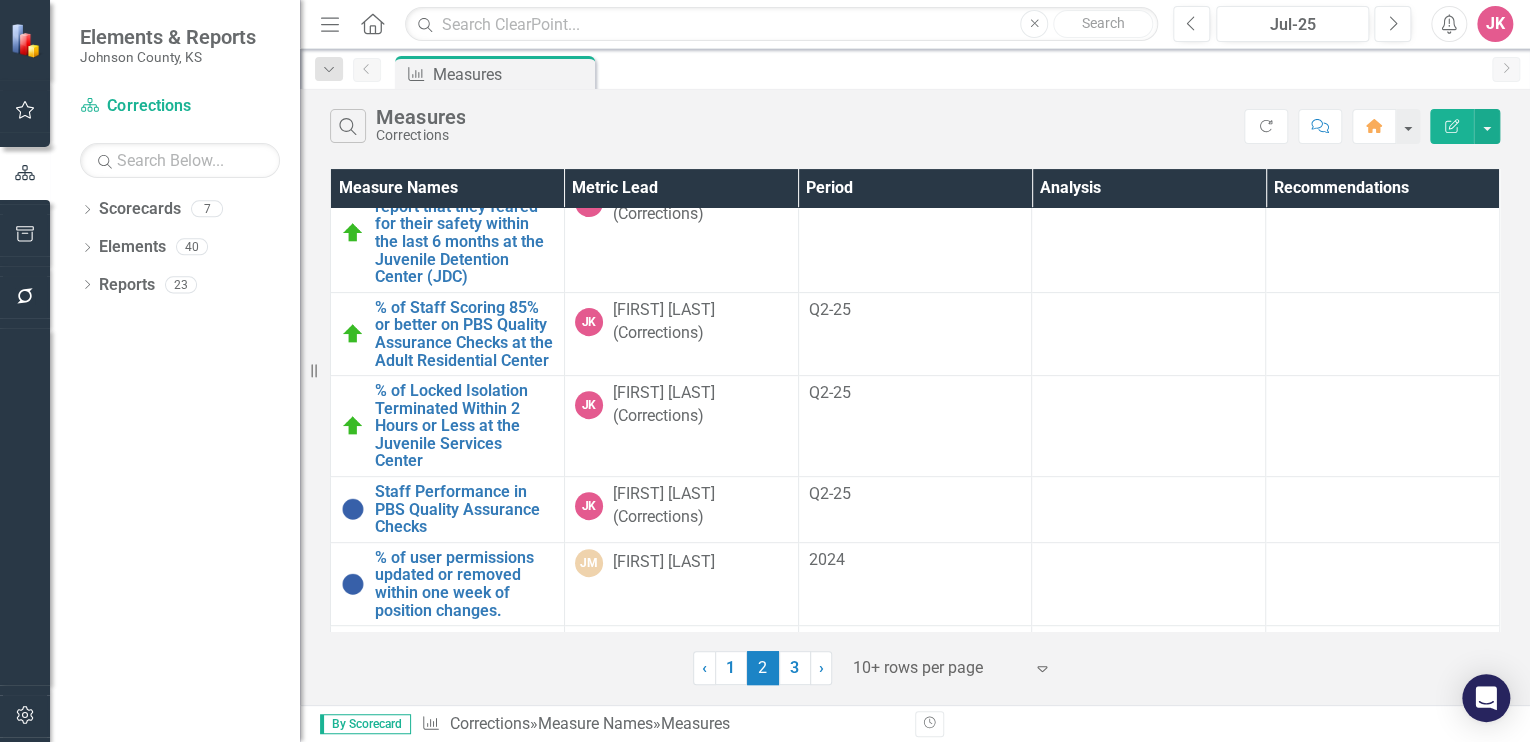 click at bounding box center [681, 725] 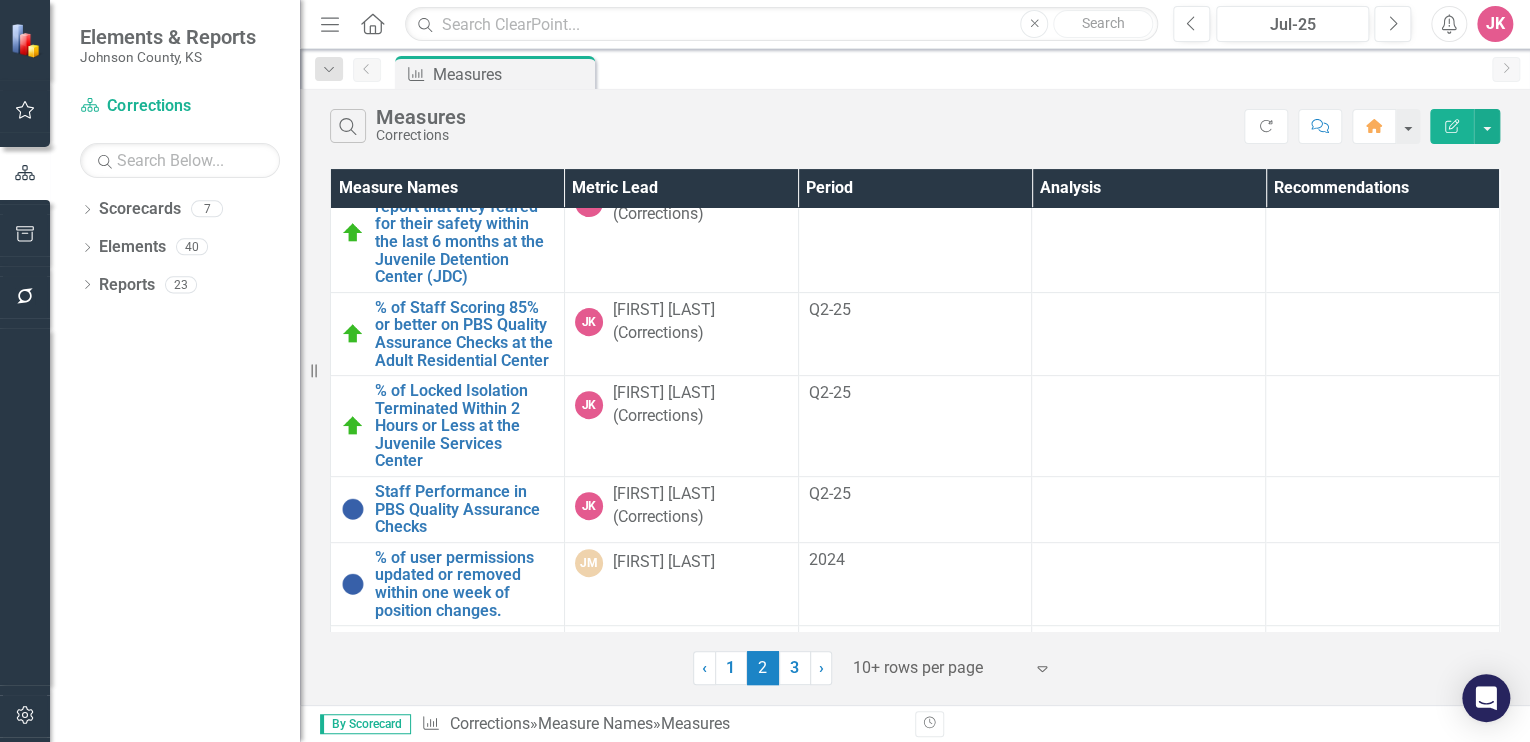 click at bounding box center [681, 725] 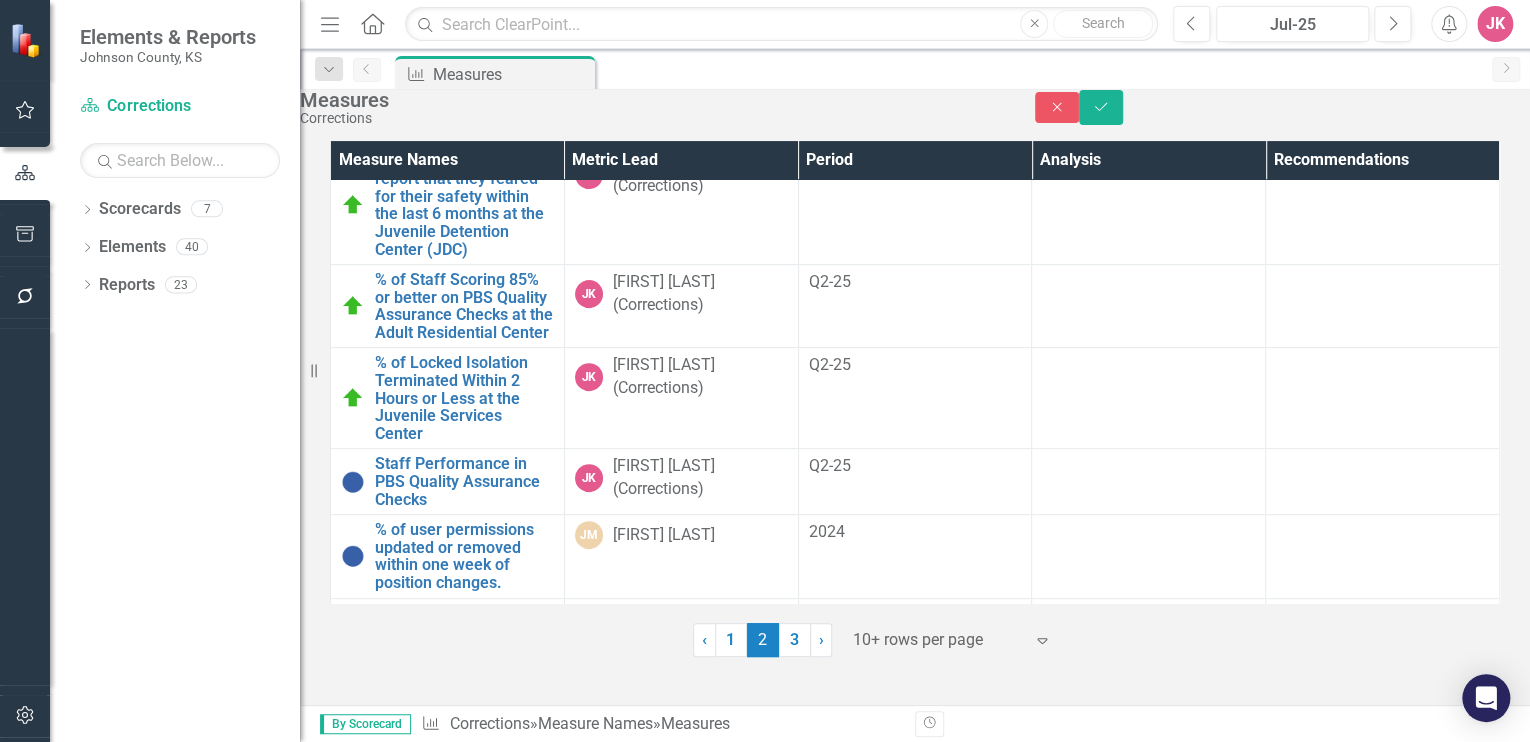 drag, startPoint x: 655, startPoint y: 614, endPoint x: 640, endPoint y: 598, distance: 21.931713 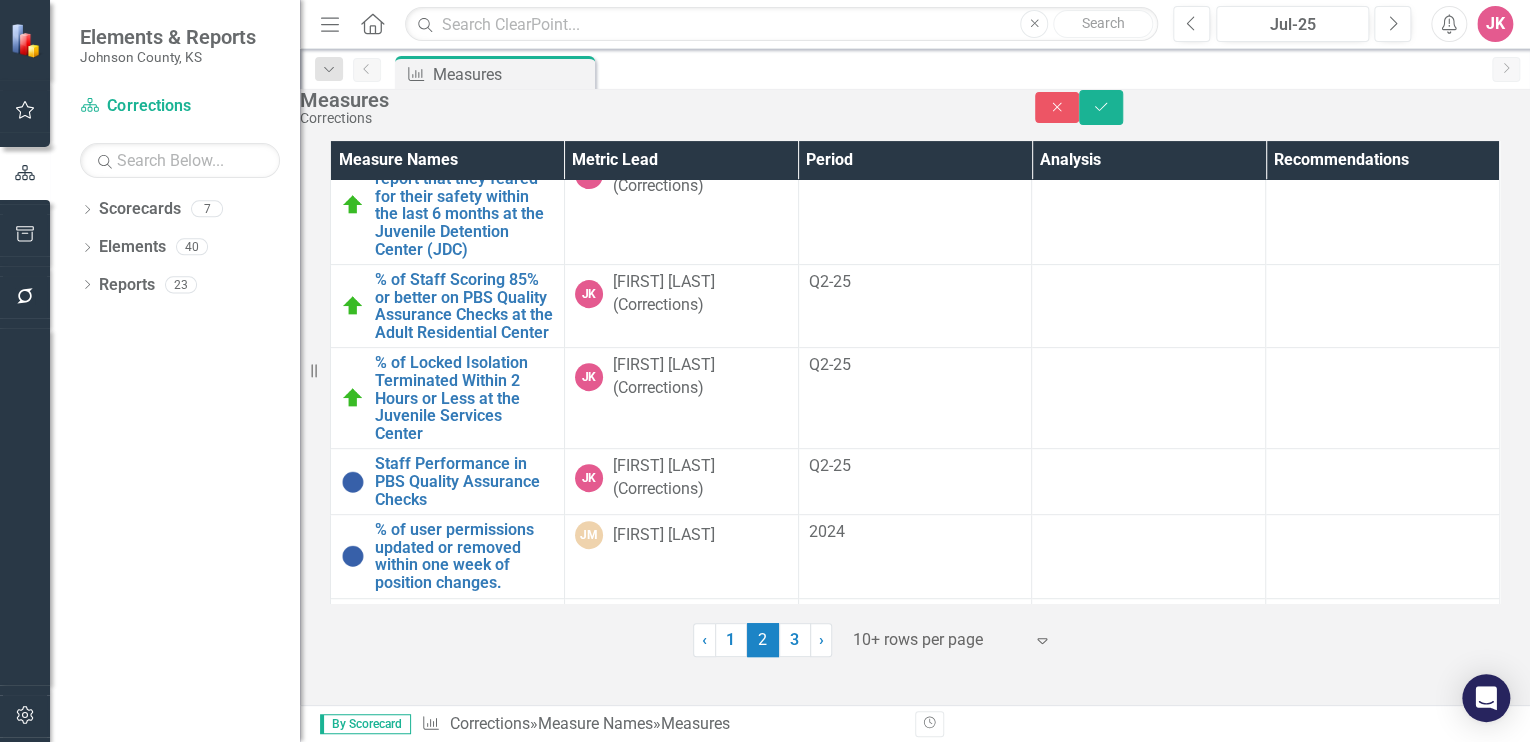 click on "Not Defined" at bounding box center [670, 688] 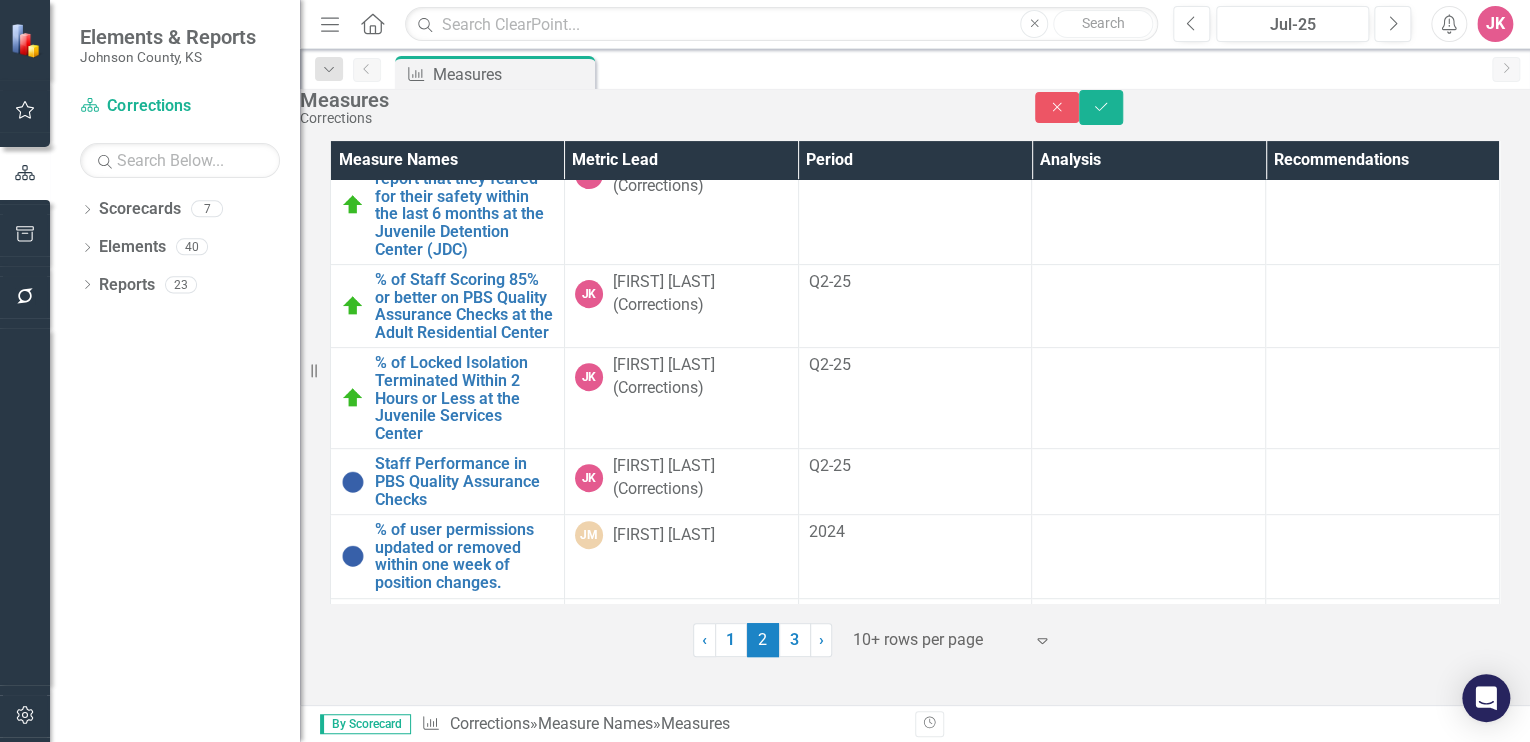 type on "[FIRST]" 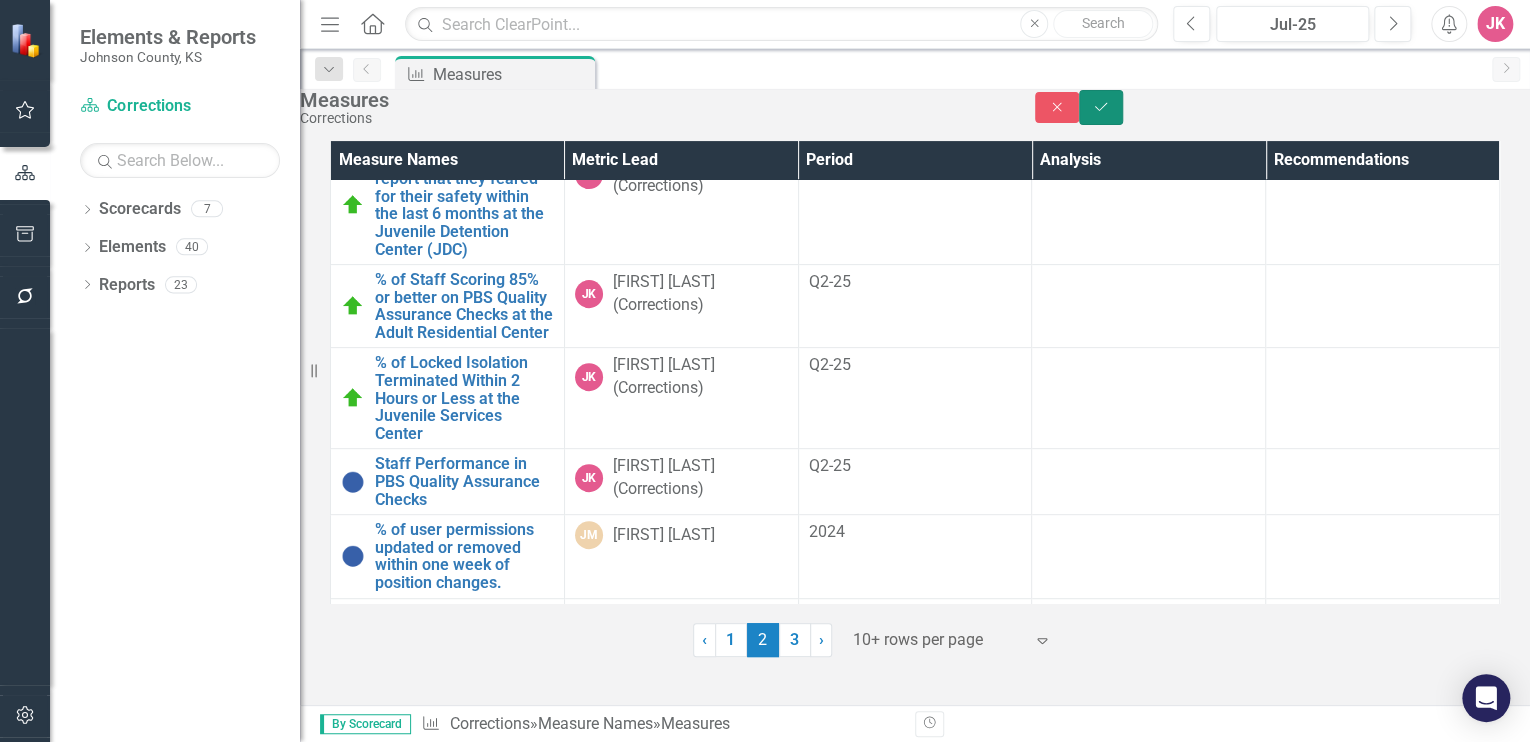 click on "Save" 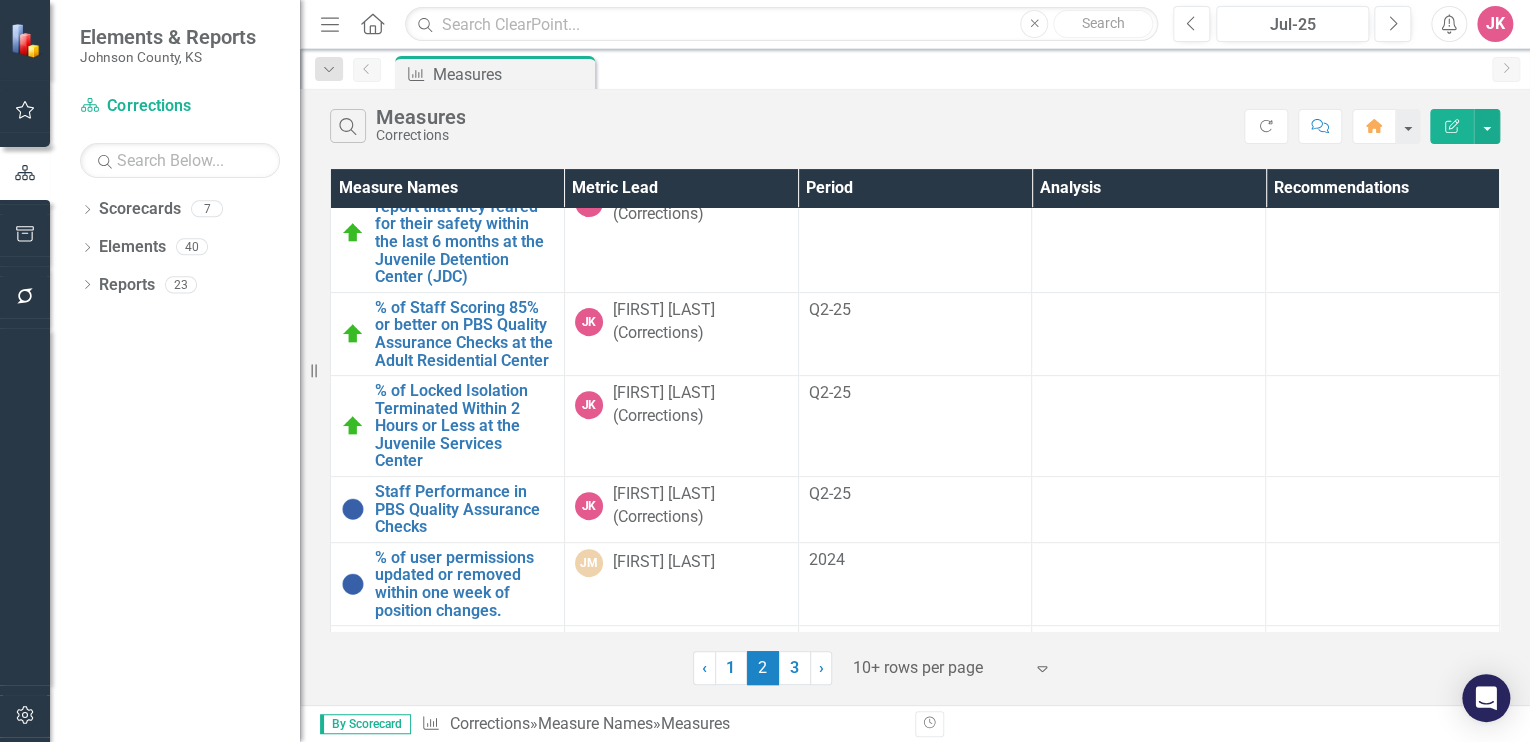 scroll, scrollTop: 320, scrollLeft: 0, axis: vertical 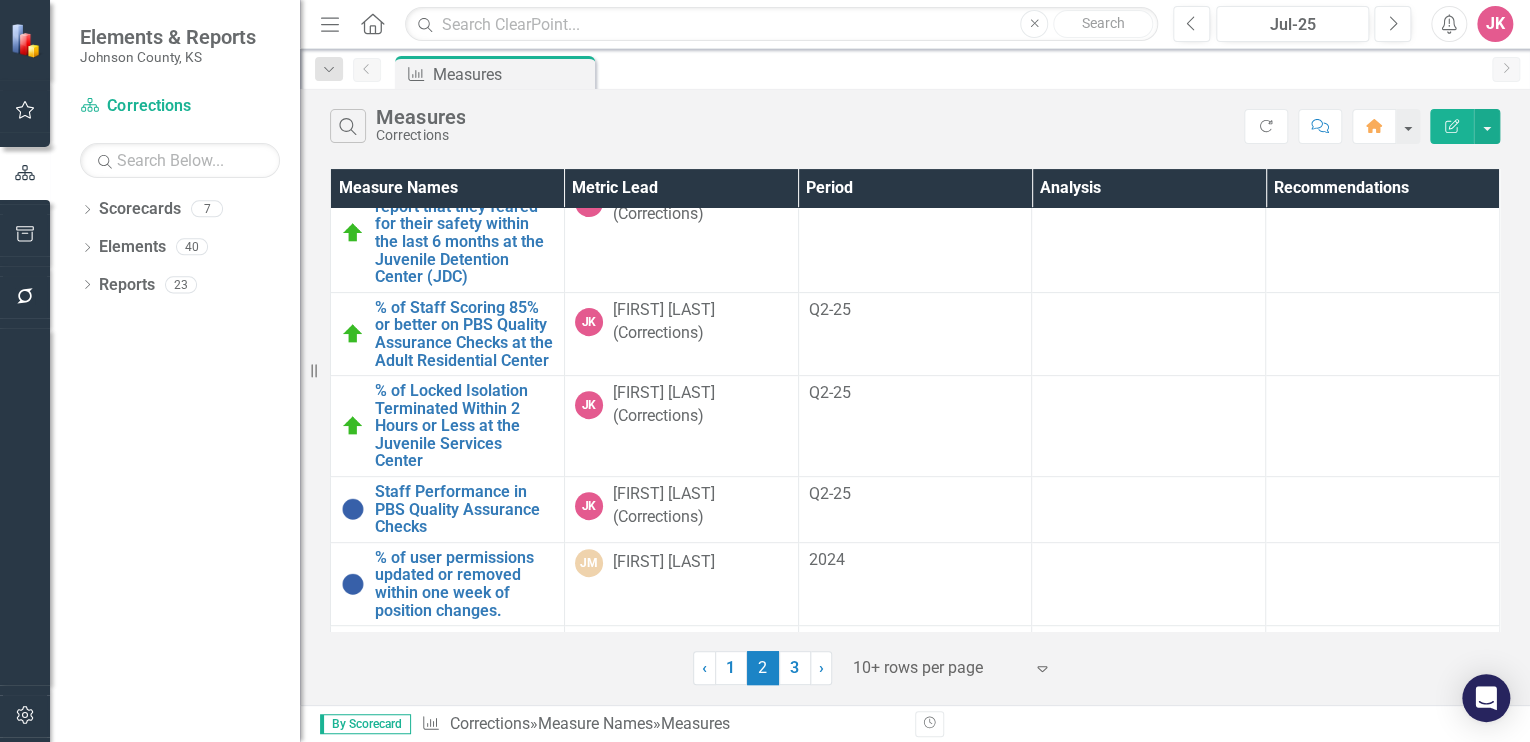 click on "3" at bounding box center [795, 668] 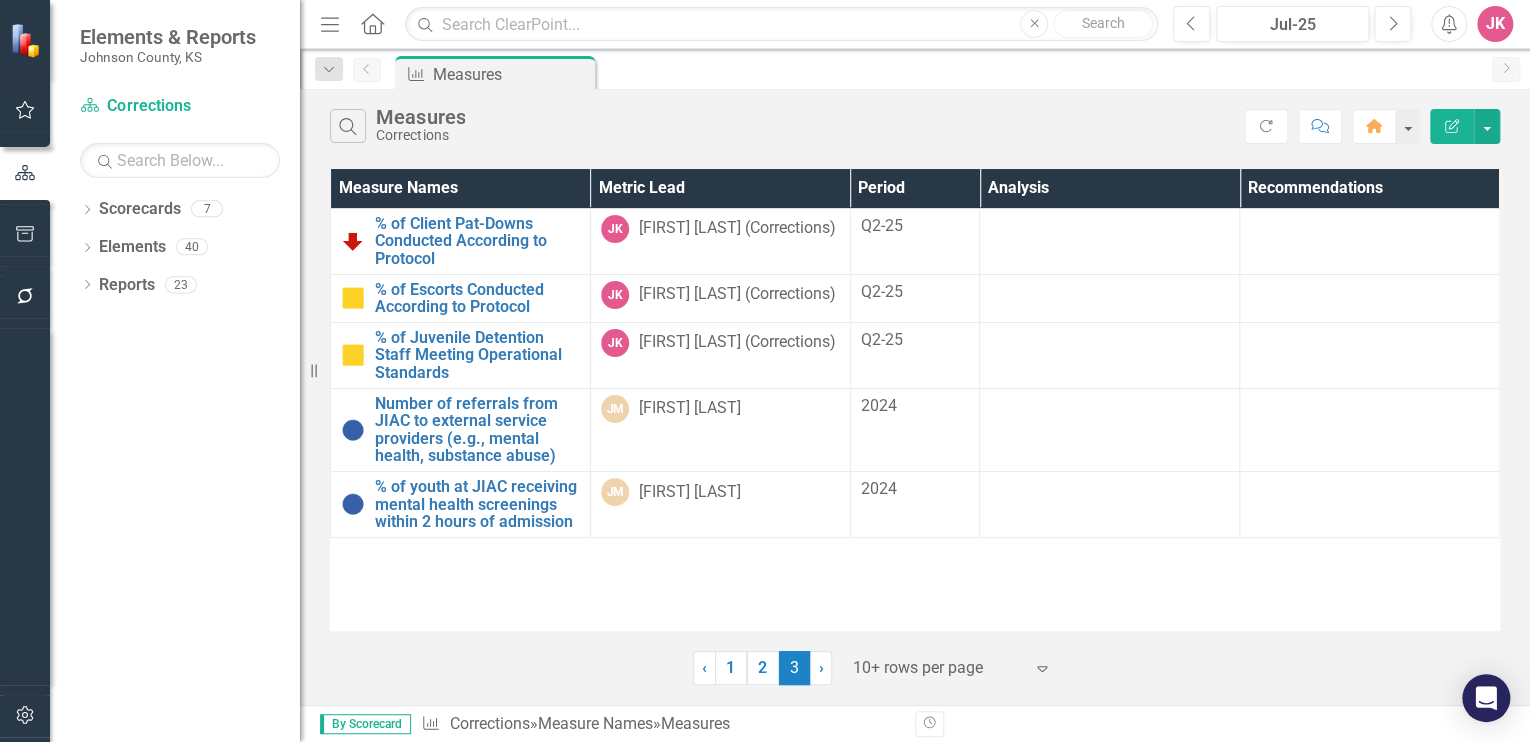 scroll, scrollTop: 0, scrollLeft: 0, axis: both 